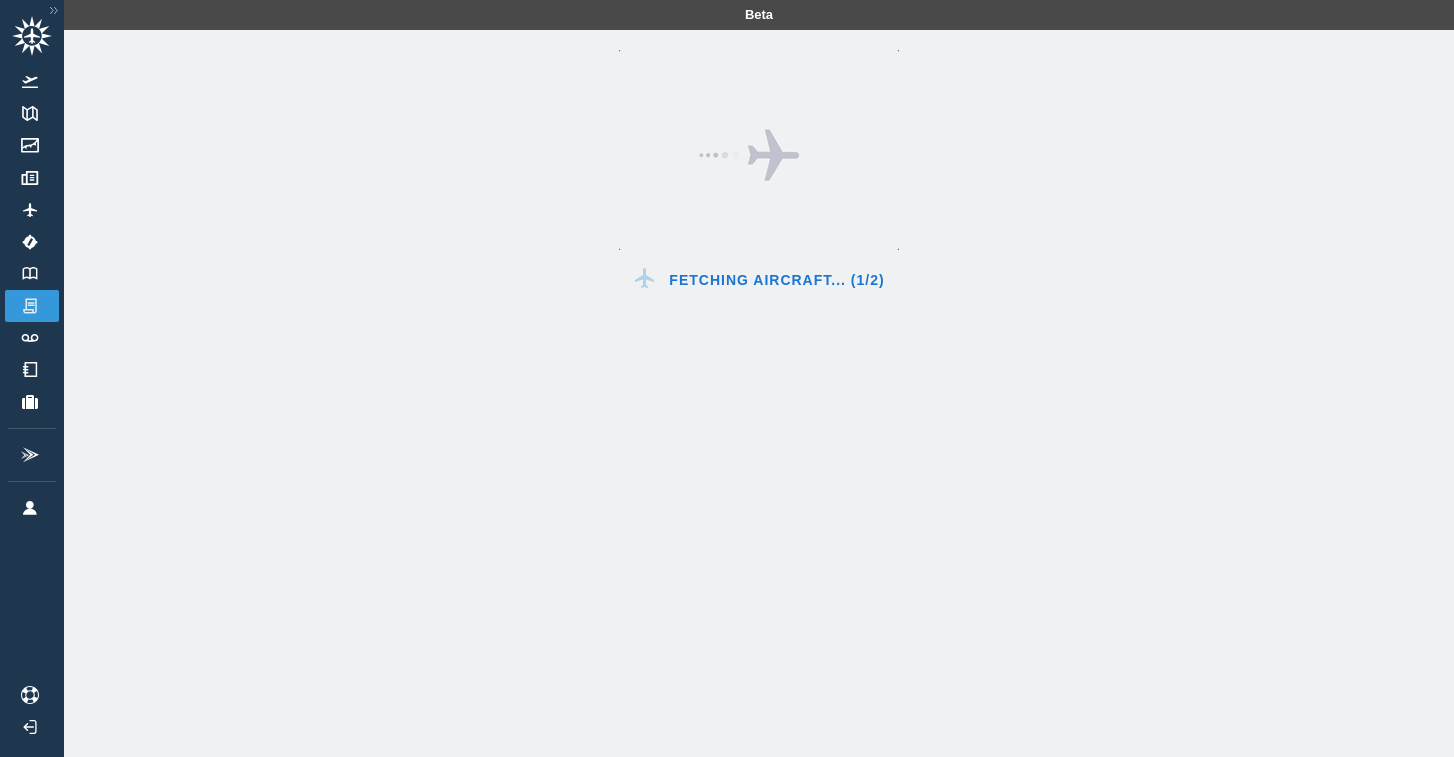 scroll, scrollTop: 0, scrollLeft: 0, axis: both 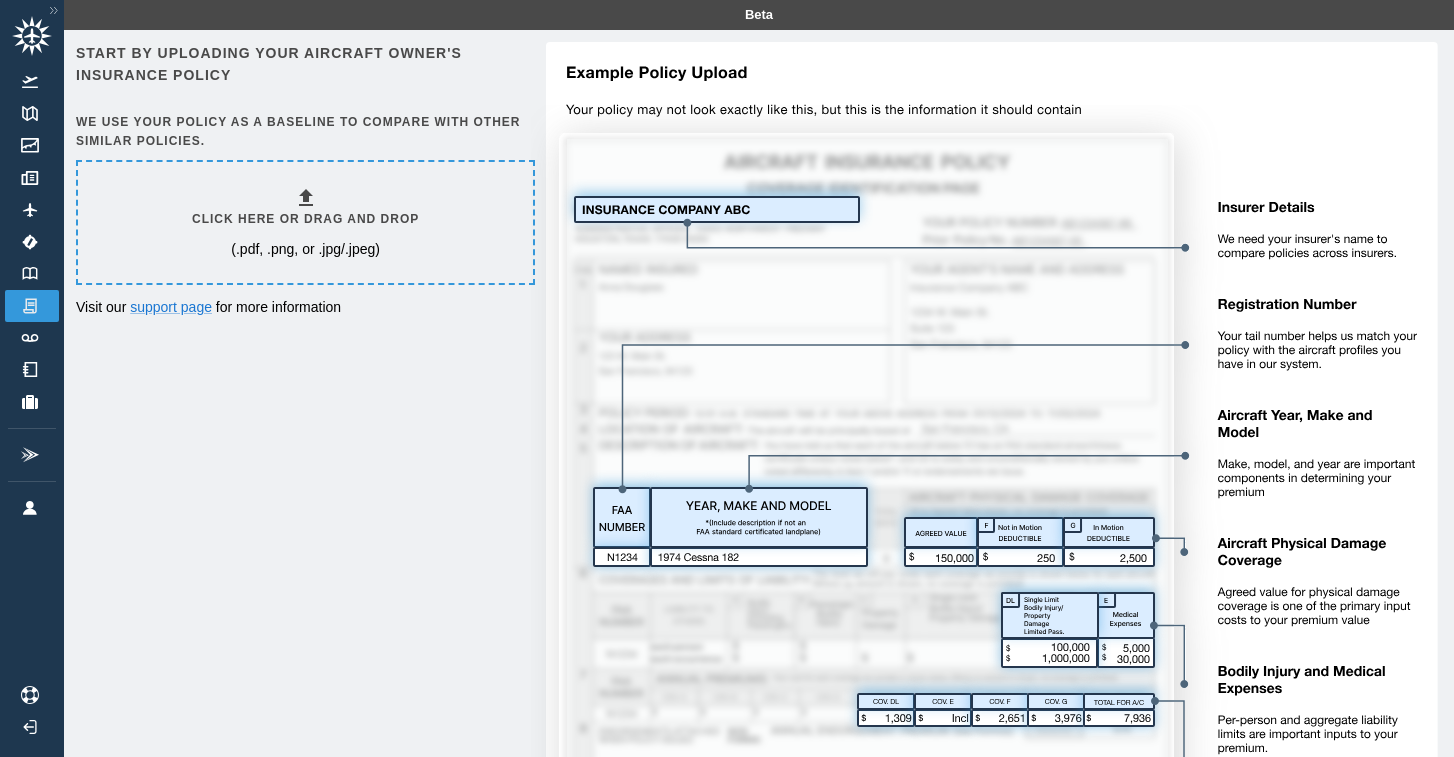 click on "Click here or drag and drop (.pdf, .png, or .jpg/.jpeg)" at bounding box center [305, 222] 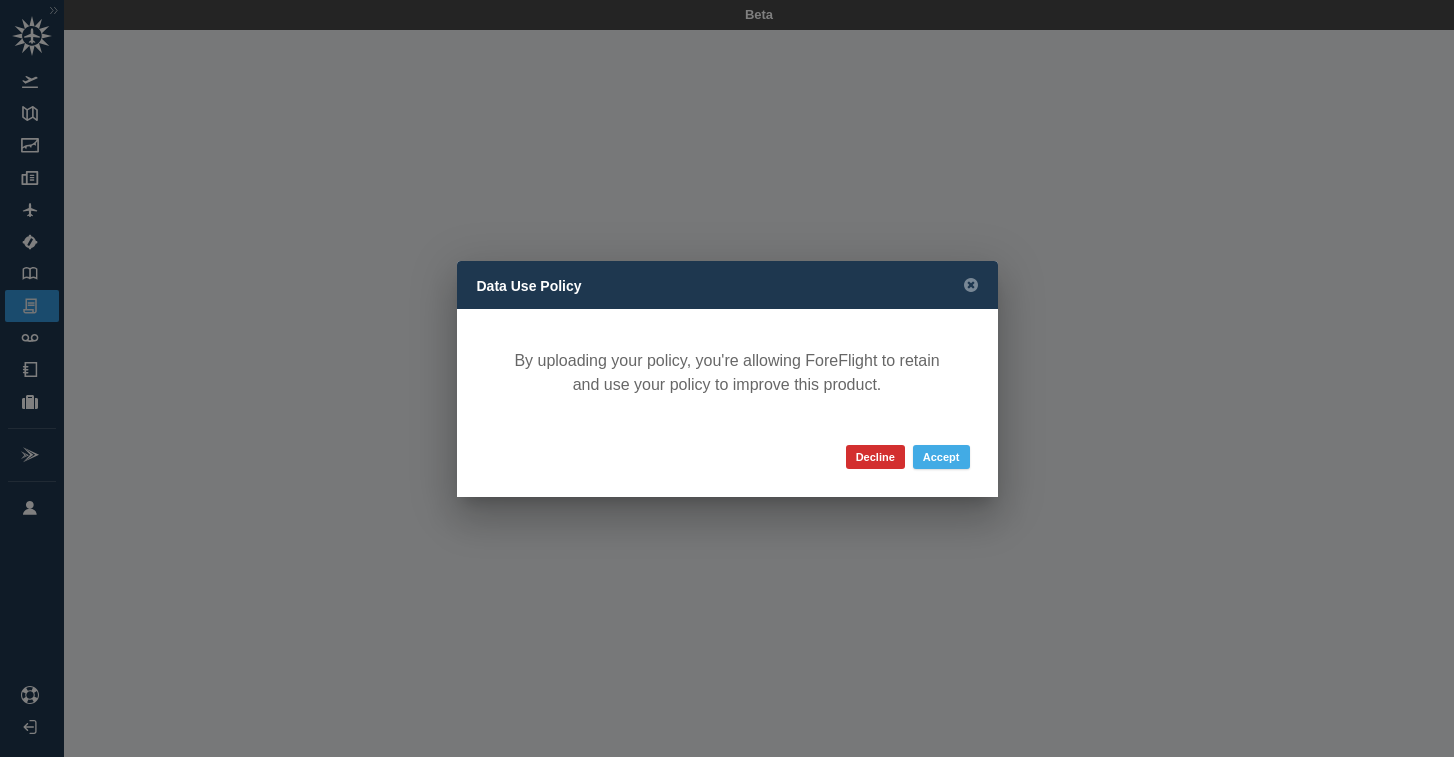 click on "Accept" at bounding box center (941, 457) 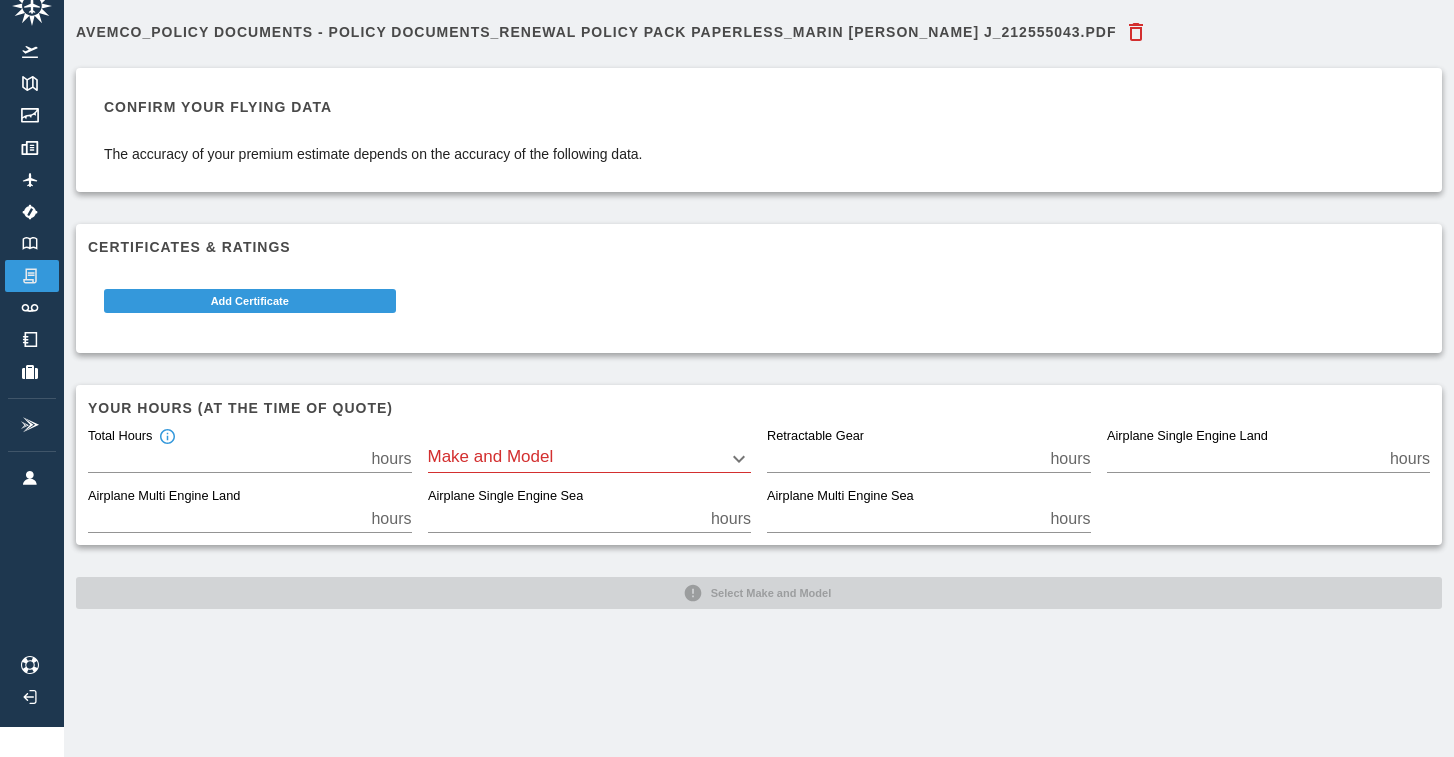 scroll, scrollTop: 30, scrollLeft: 0, axis: vertical 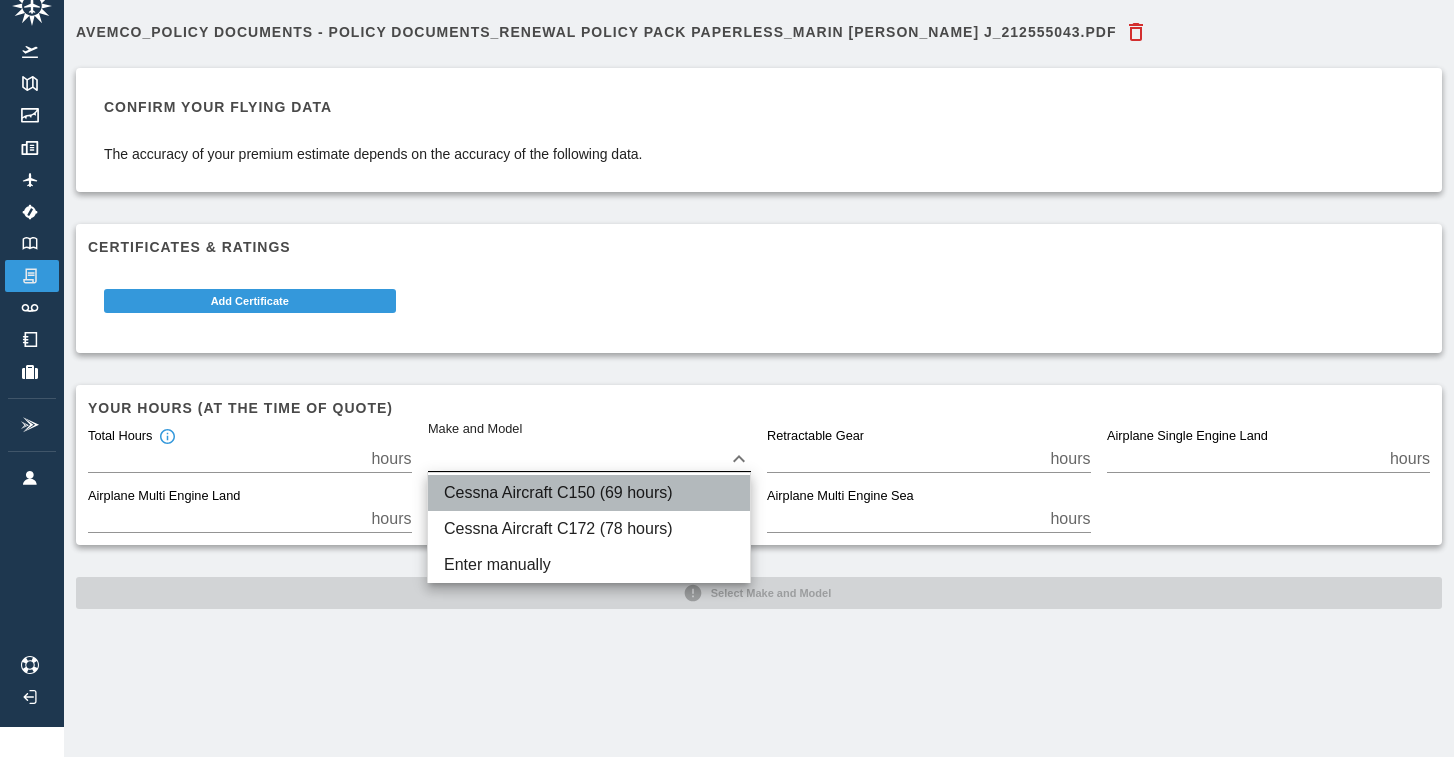 click on "Cessna Aircraft C150 (69 hours)" at bounding box center (589, 493) 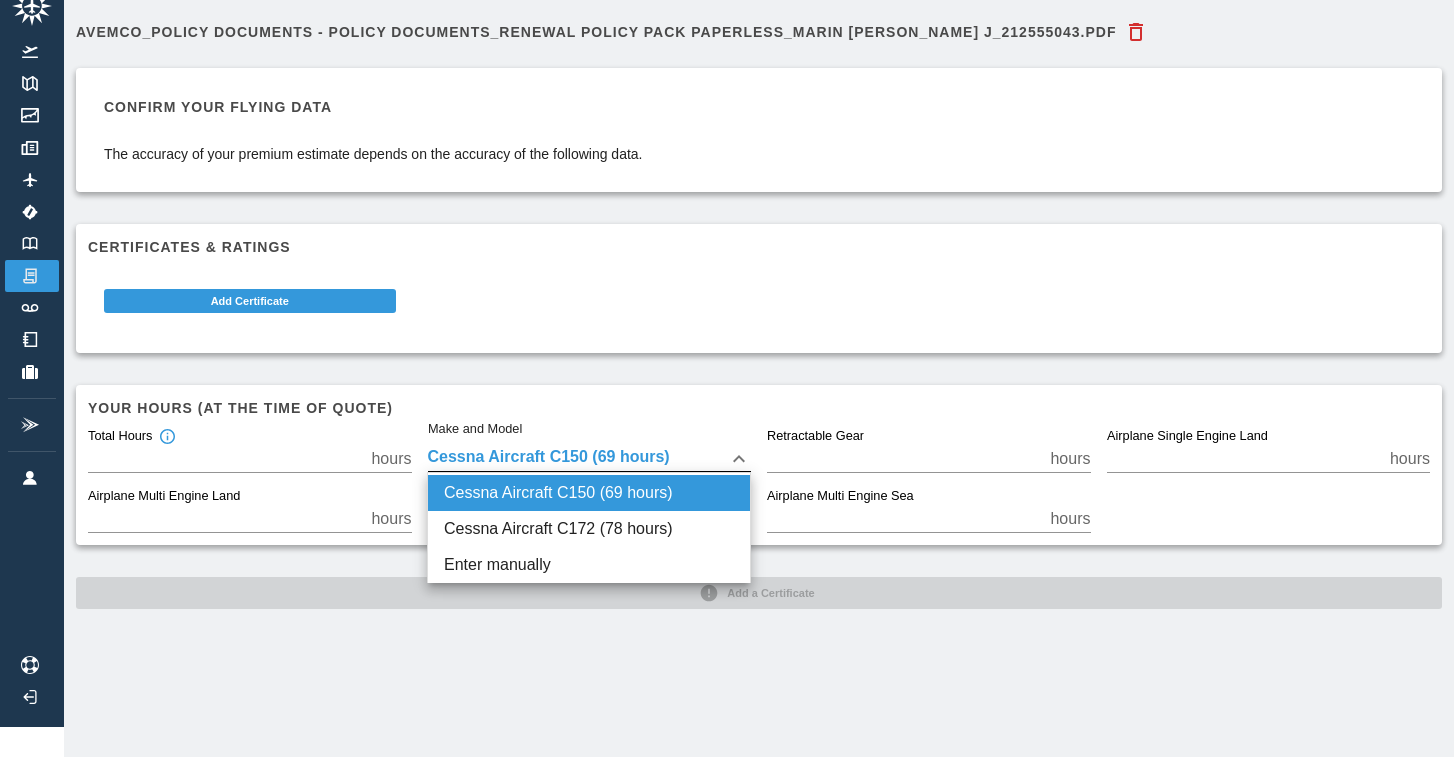 click on "Beta Avemco_Policy Documents - Policy Documents_Renewal Policy Pack Paperless_MARIN  [PERSON_NAME] J_212555043.PDF Confirm your flying data The accuracy of your premium estimate depends on the accuracy of the following data. Certificates & Ratings Add Certificate Your hours (at the time of quote) Total Hours *** hours Make and Model Cessna Aircraft C150 (69 hours) **** Retractable Gear * hours Airplane Single Engine Land *** hours Airplane Multi Engine Land * hours Airplane Single Engine Sea * hours Airplane Multi Engine Sea * hours Add a Certificate
Cessna Aircraft C150 (69 hours) Cessna Aircraft C172 (78 hours) Enter manually" at bounding box center (727, 348) 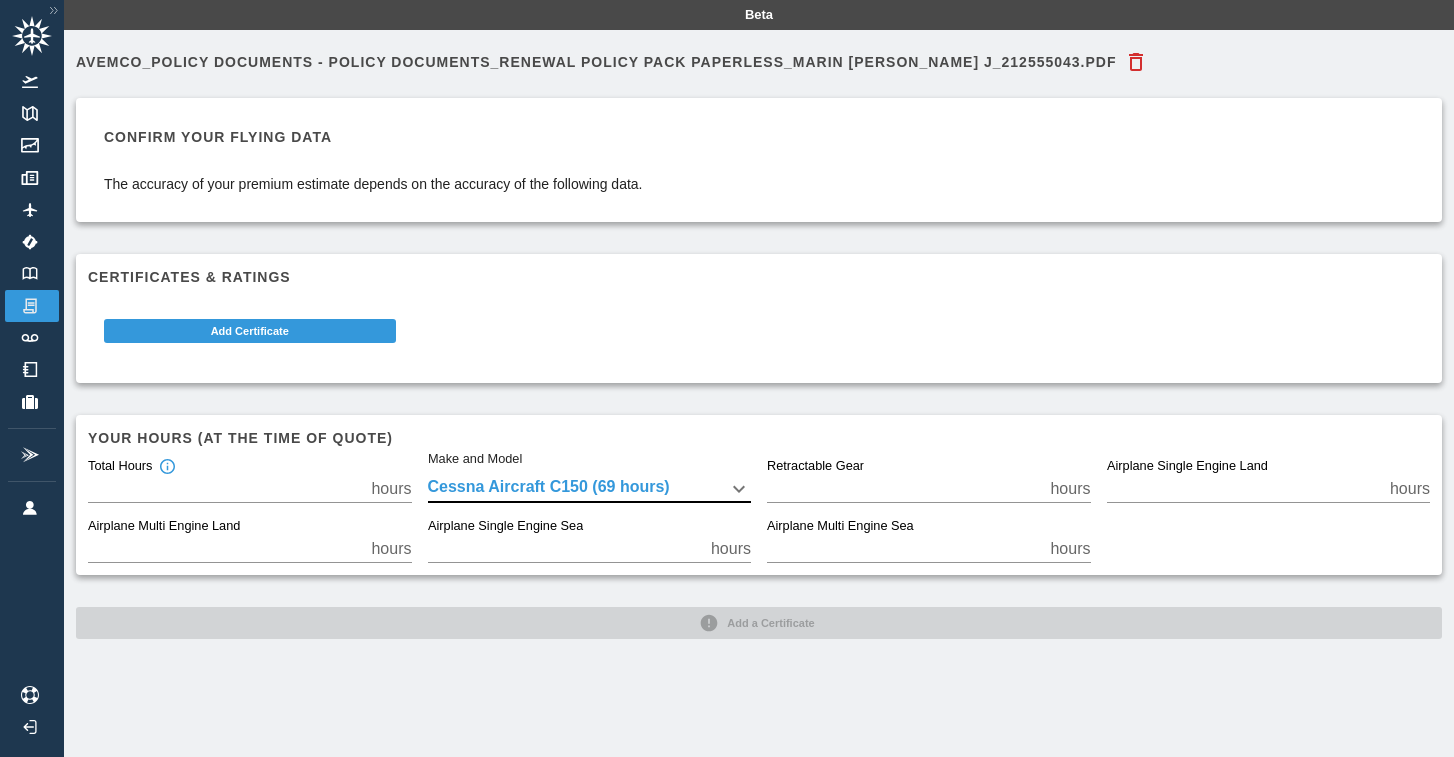 scroll, scrollTop: 0, scrollLeft: 0, axis: both 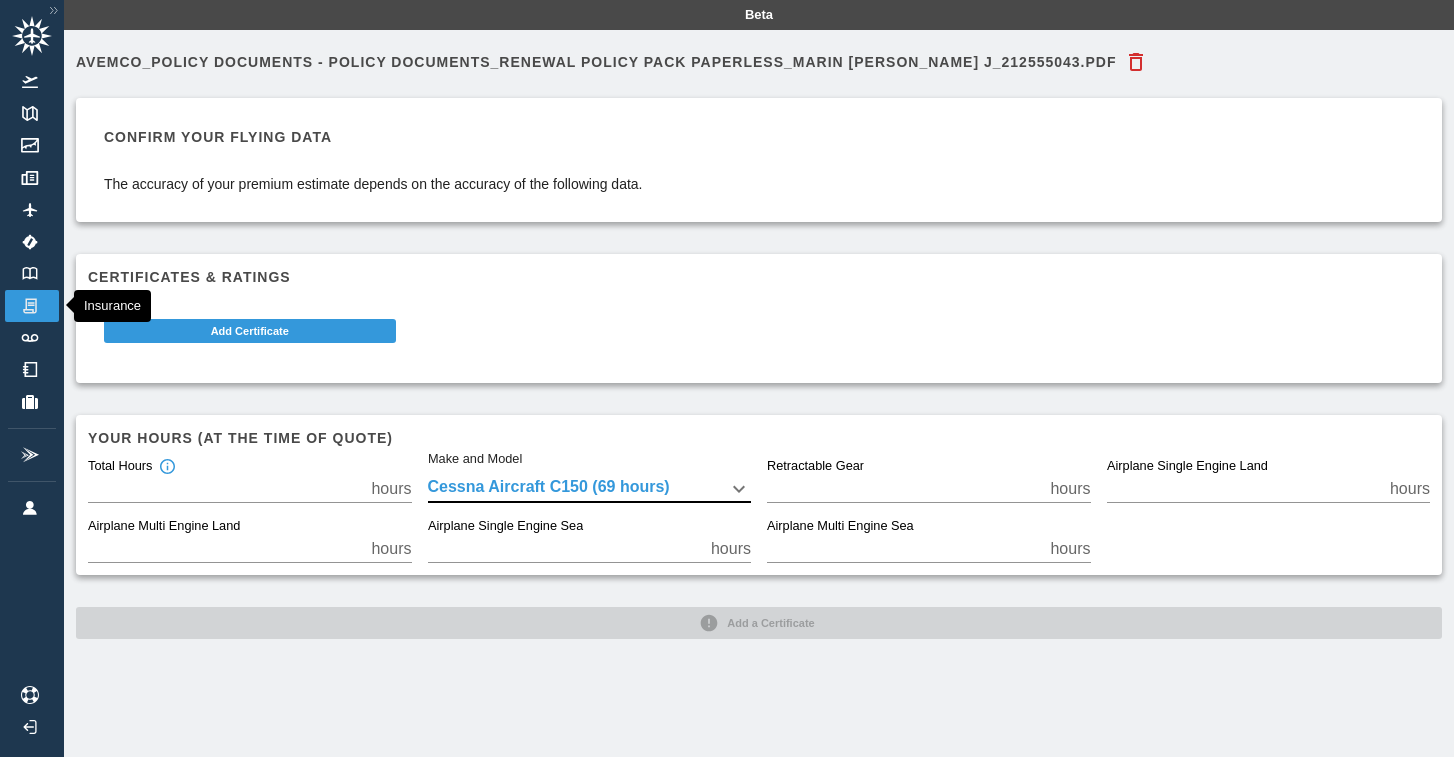 click at bounding box center (30, 306) 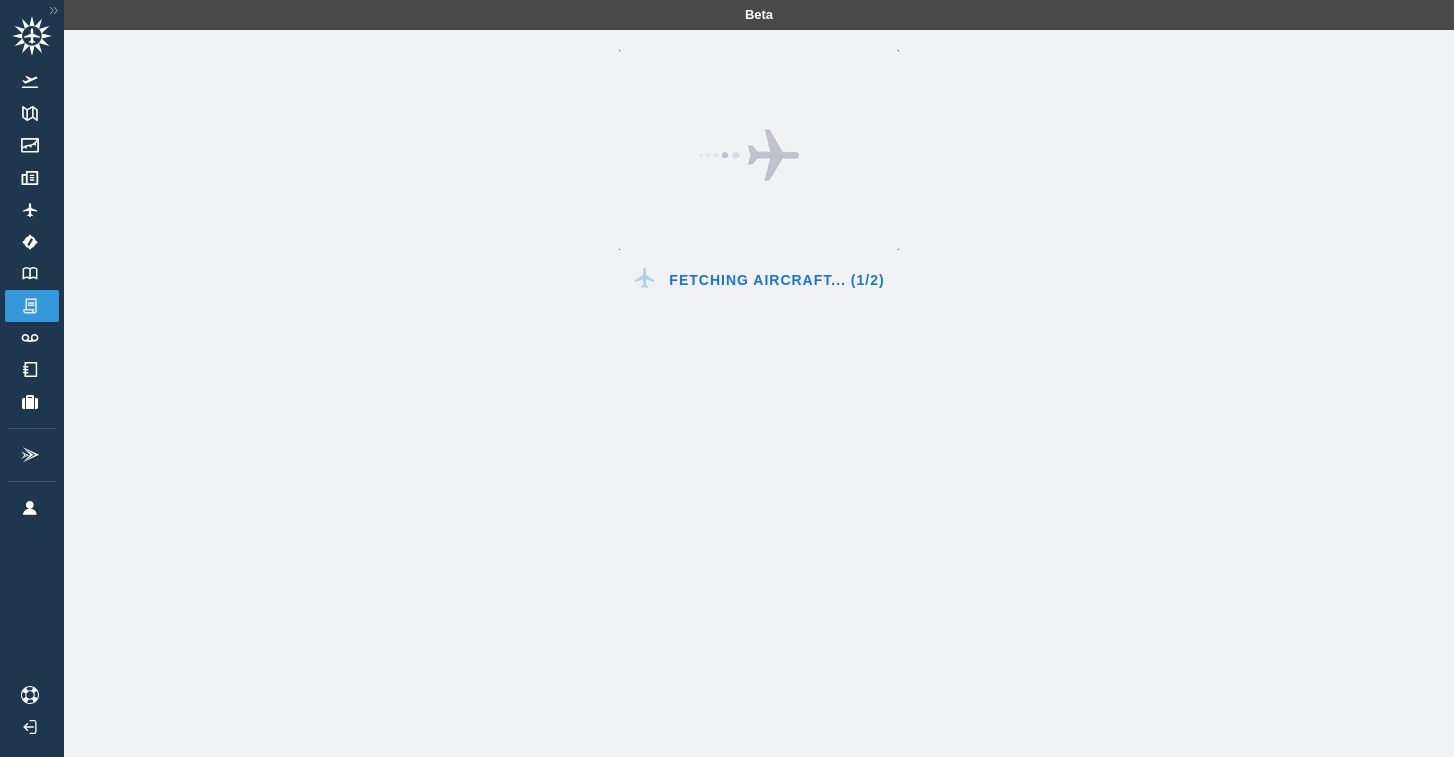 scroll, scrollTop: 0, scrollLeft: 0, axis: both 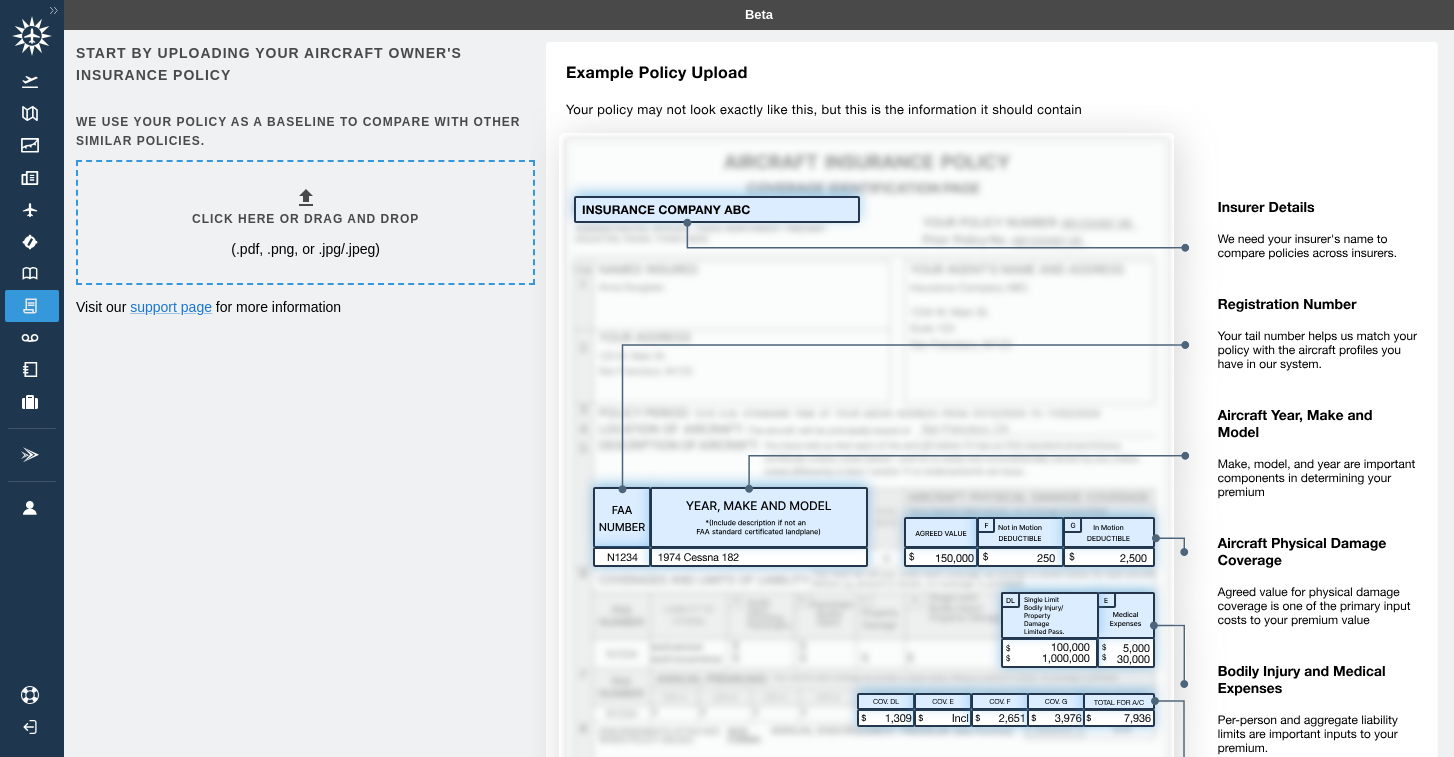 click on "(.pdf, .png, or .jpg/.jpeg)" at bounding box center [305, 249] 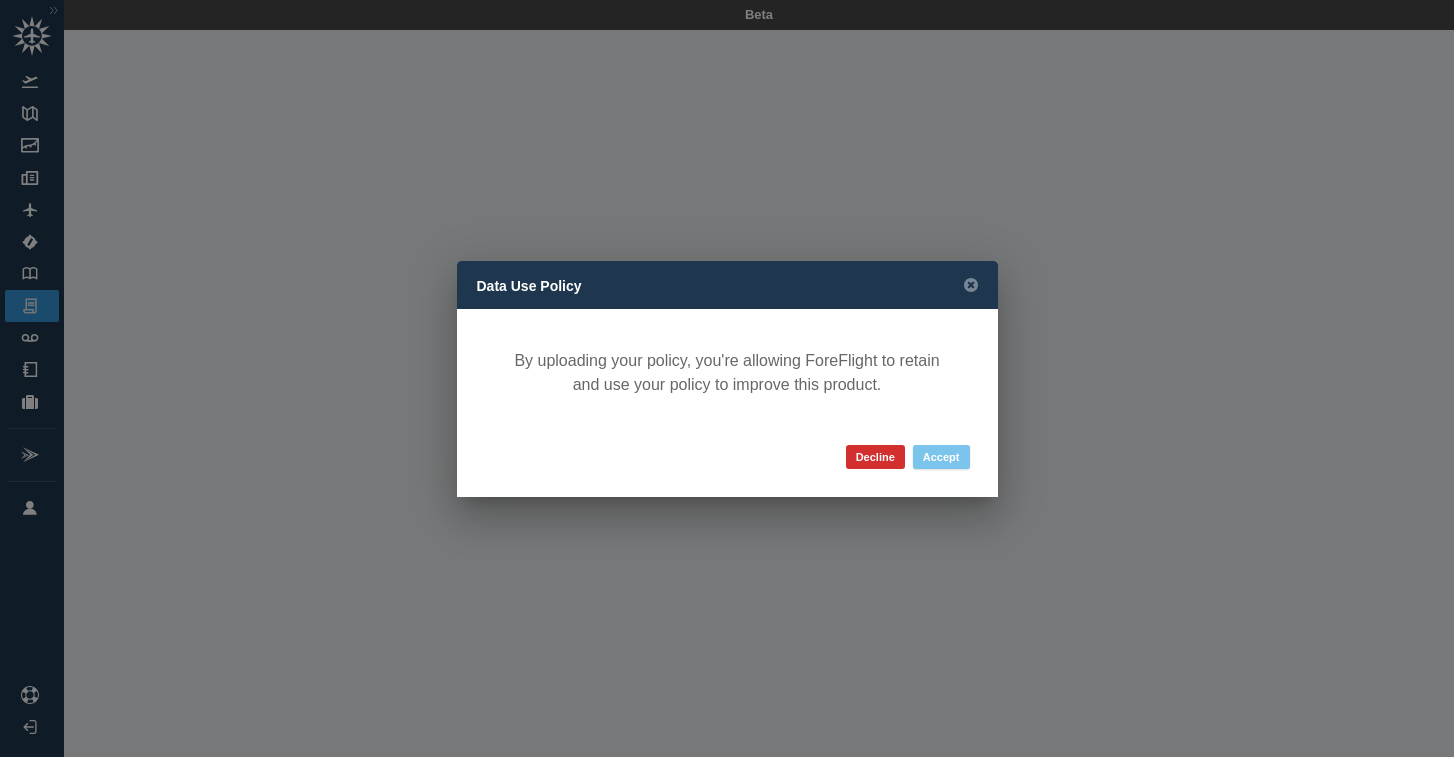 click on "Accept" at bounding box center (941, 457) 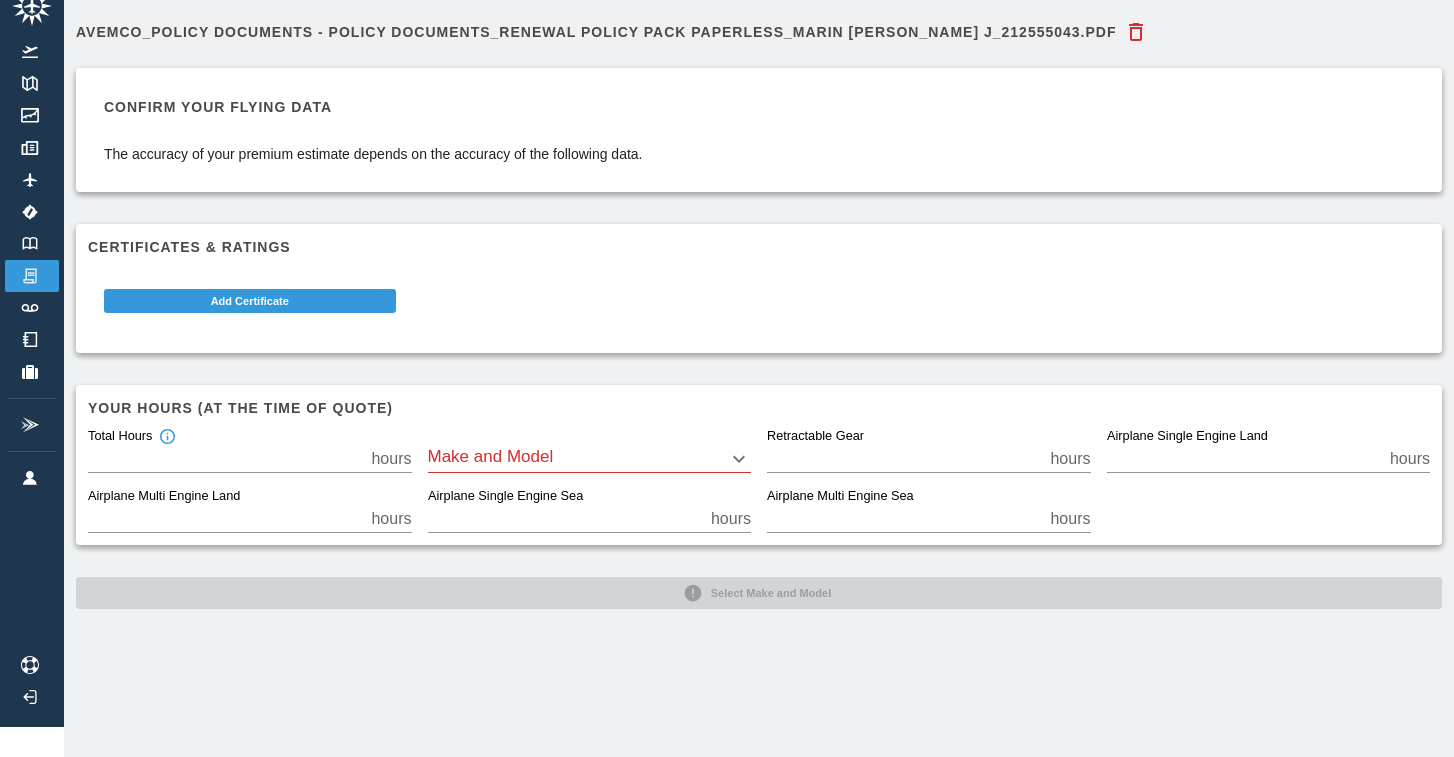 scroll, scrollTop: 30, scrollLeft: 0, axis: vertical 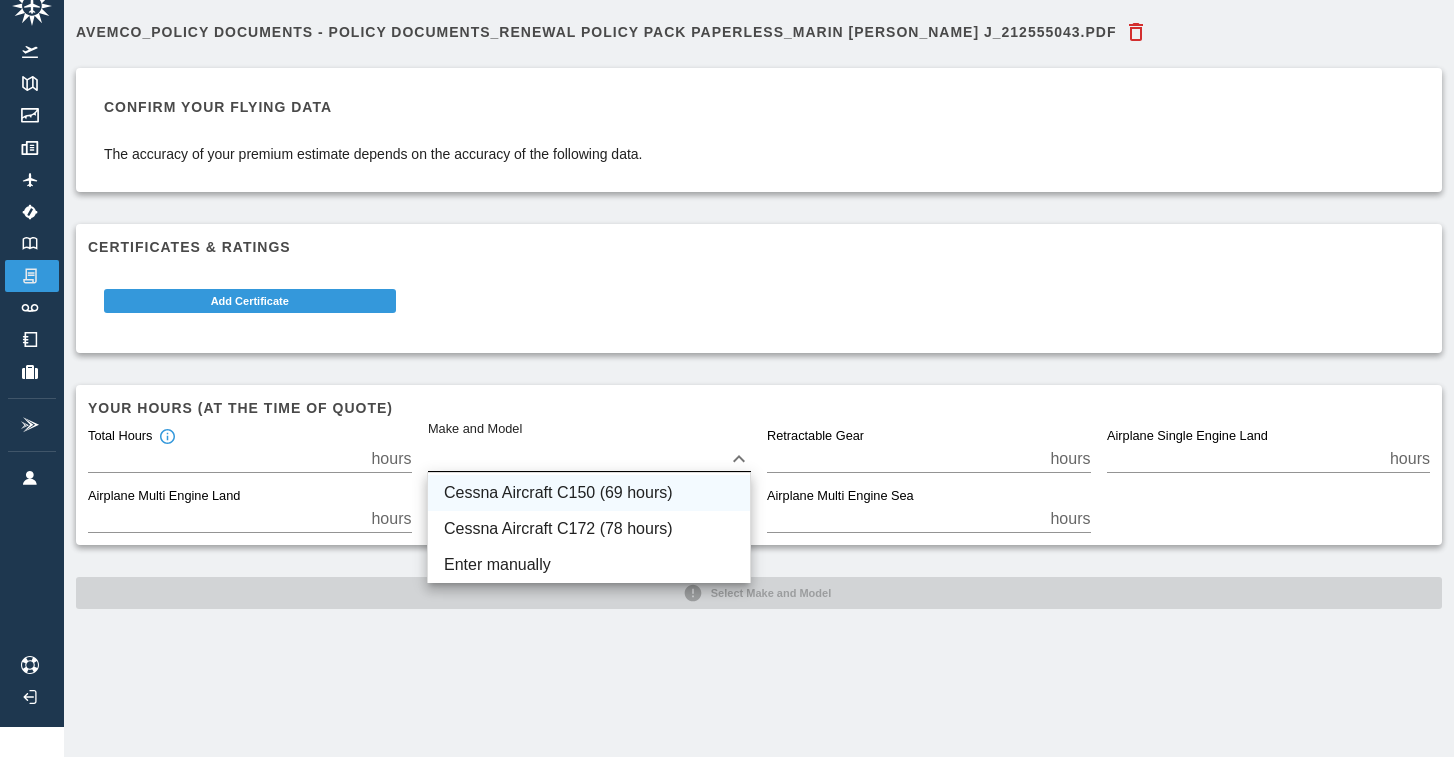 click on "Cessna Aircraft C150 (69 hours)" at bounding box center (589, 493) 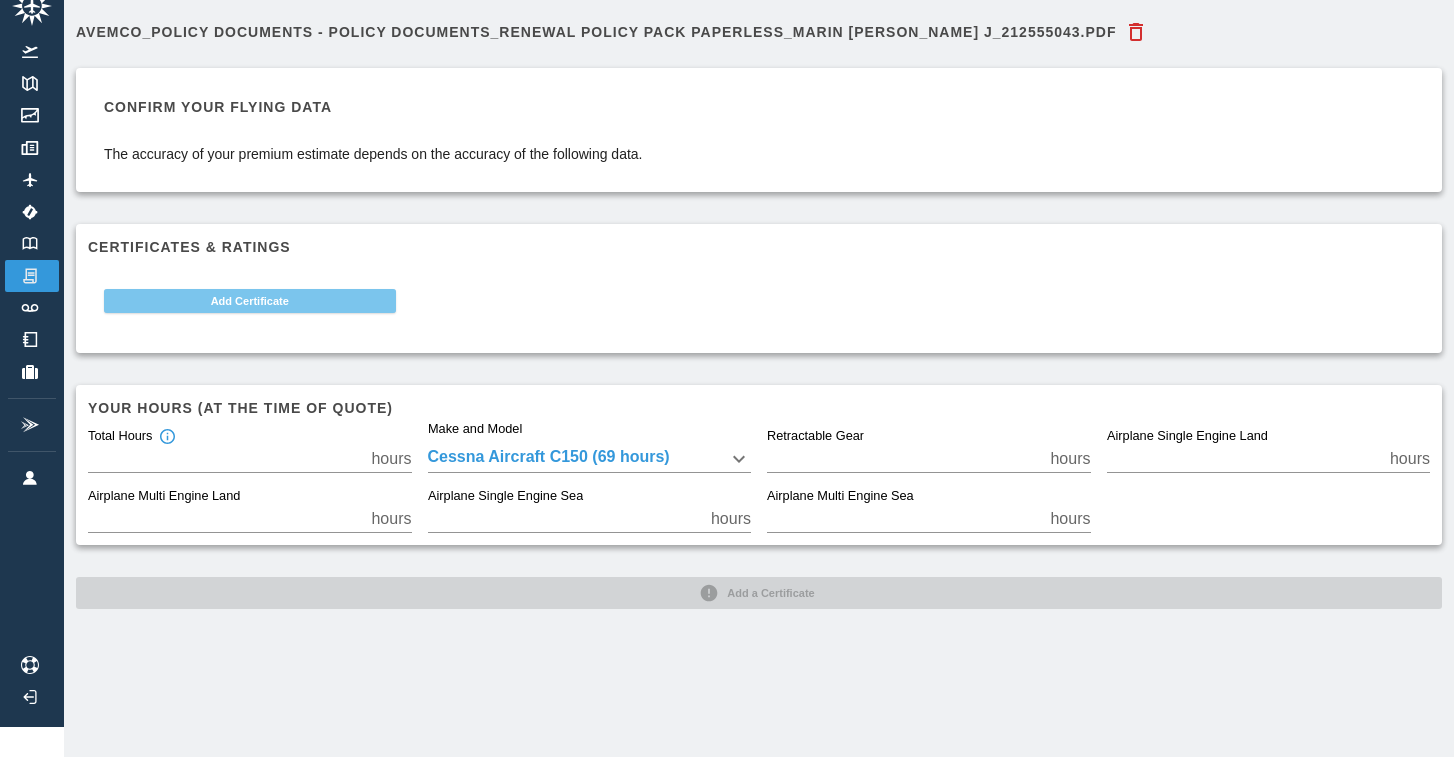 click on "Add Certificate" at bounding box center [250, 301] 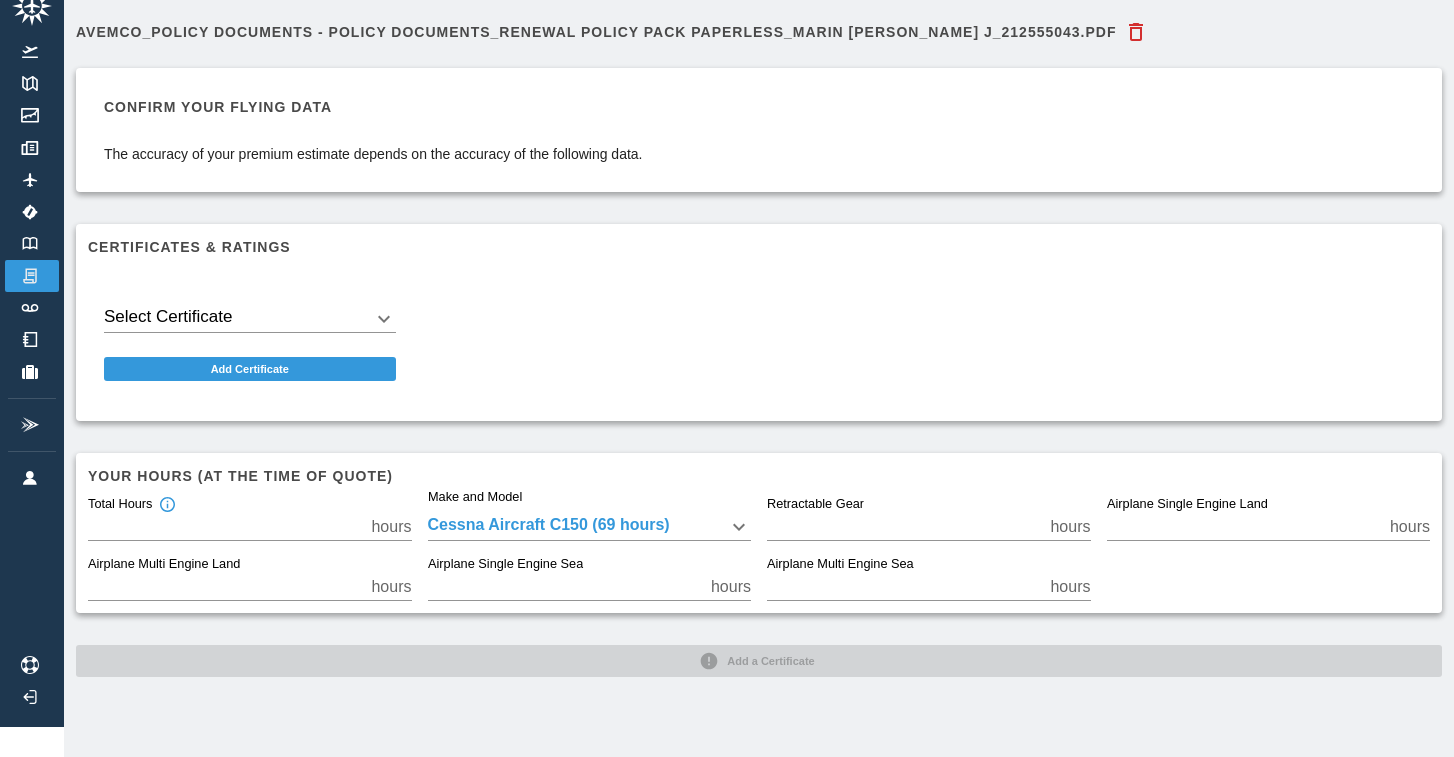 click on "Beta Avemco_Policy Documents - Policy Documents_Renewal Policy Pack Paperless_MARIN  BRANDON J_212555043.PDF Confirm your flying data The accuracy of your premium estimate depends on the accuracy of the following data. Certificates & Ratings Select Certificate ​ Add Certificate Your hours (at the time of quote) Total Hours *** hours Make and Model Cessna Aircraft C150 (69 hours) **** Retractable Gear * hours Airplane Single Engine Land *** hours Airplane Multi Engine Land * hours Airplane Single Engine Sea * hours Airplane Multi Engine Sea * hours Add a Certificate" at bounding box center [727, 348] 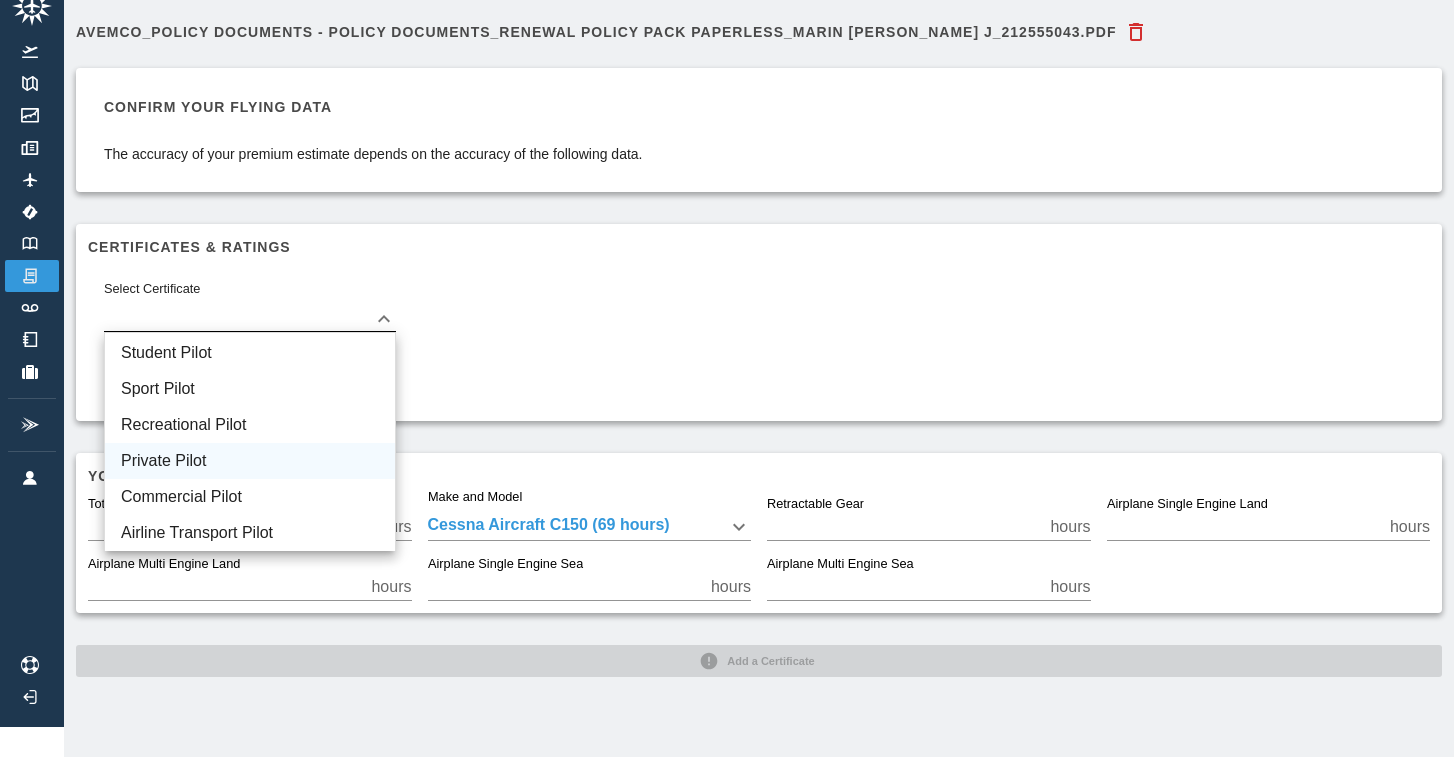 click on "Private Pilot" at bounding box center [250, 461] 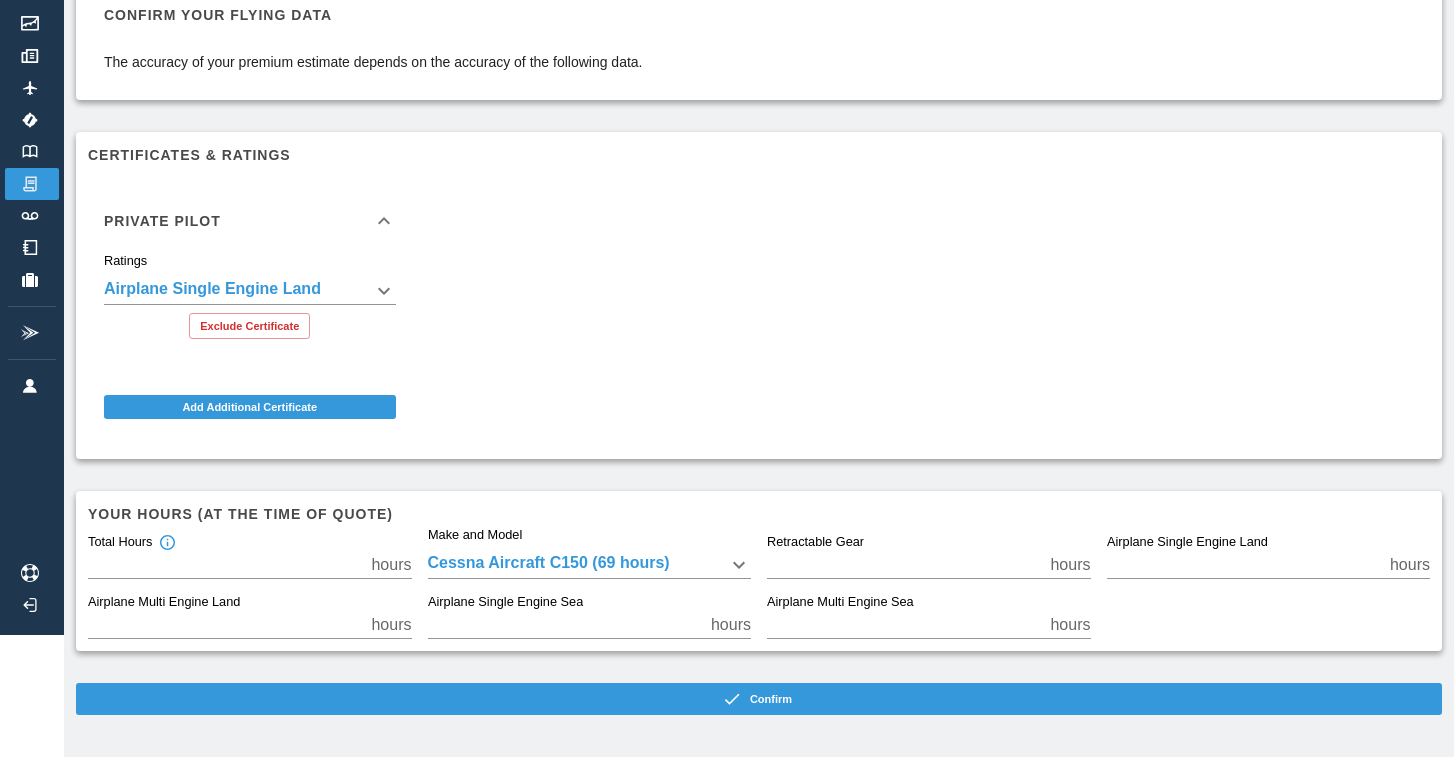 scroll, scrollTop: 121, scrollLeft: 0, axis: vertical 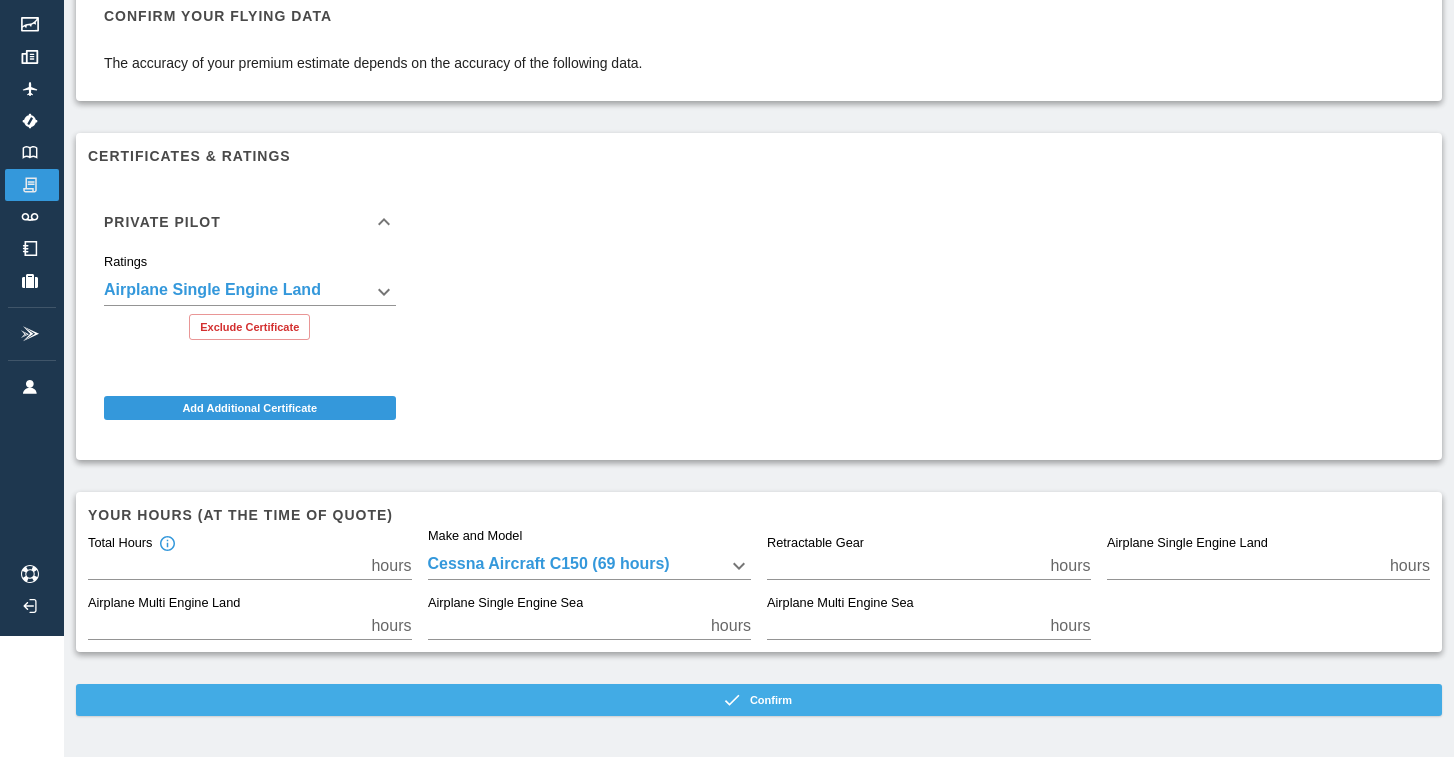 click on "Confirm" at bounding box center [759, 700] 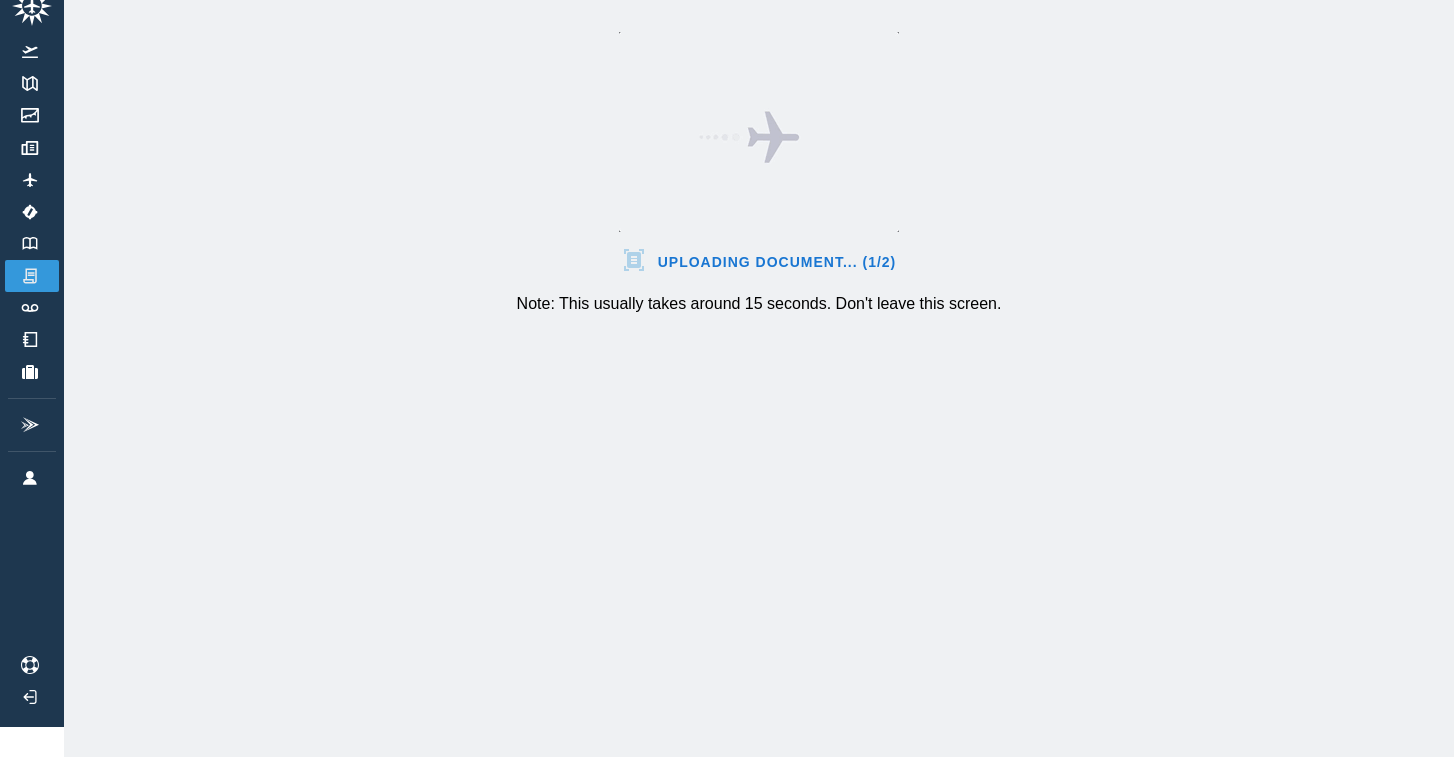 scroll, scrollTop: 30, scrollLeft: 0, axis: vertical 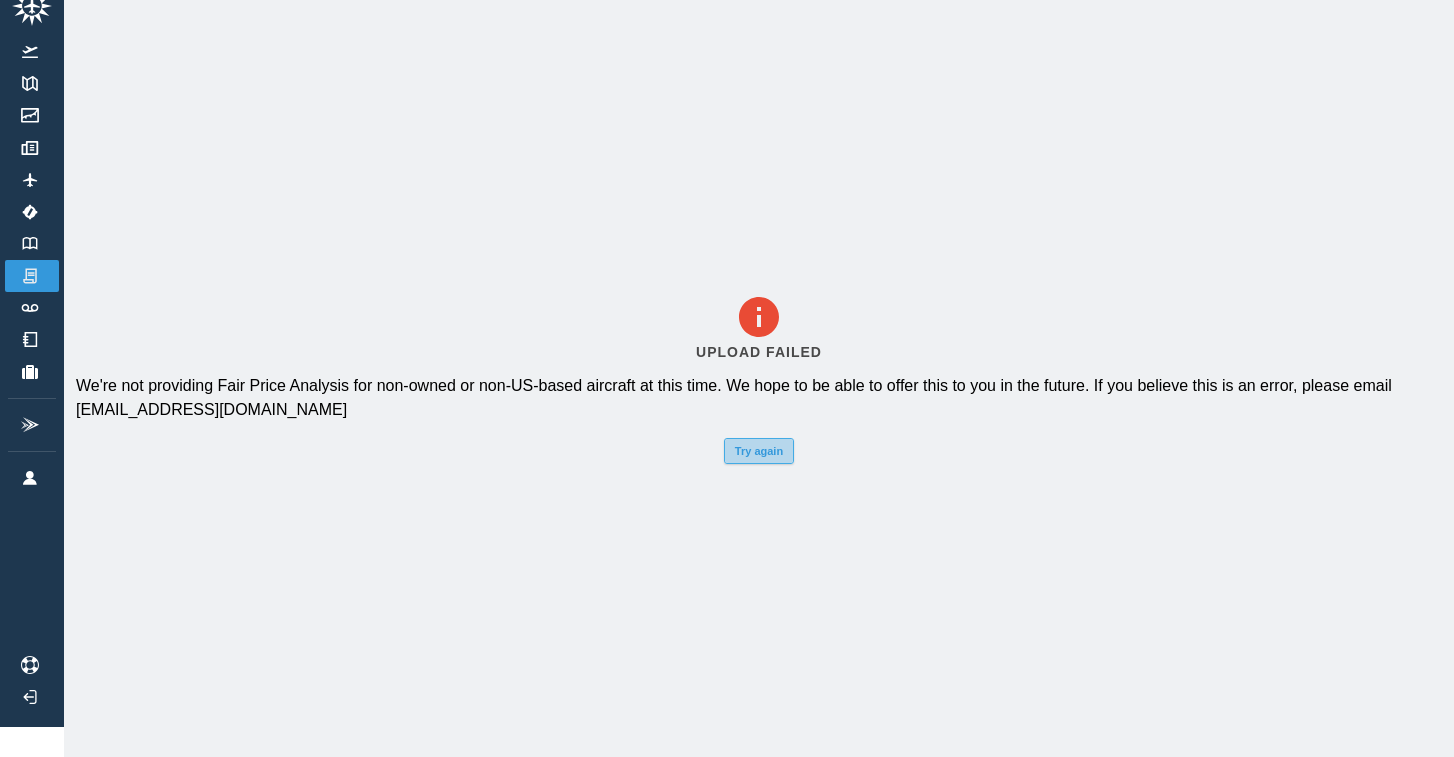 click on "Try again" at bounding box center [759, 451] 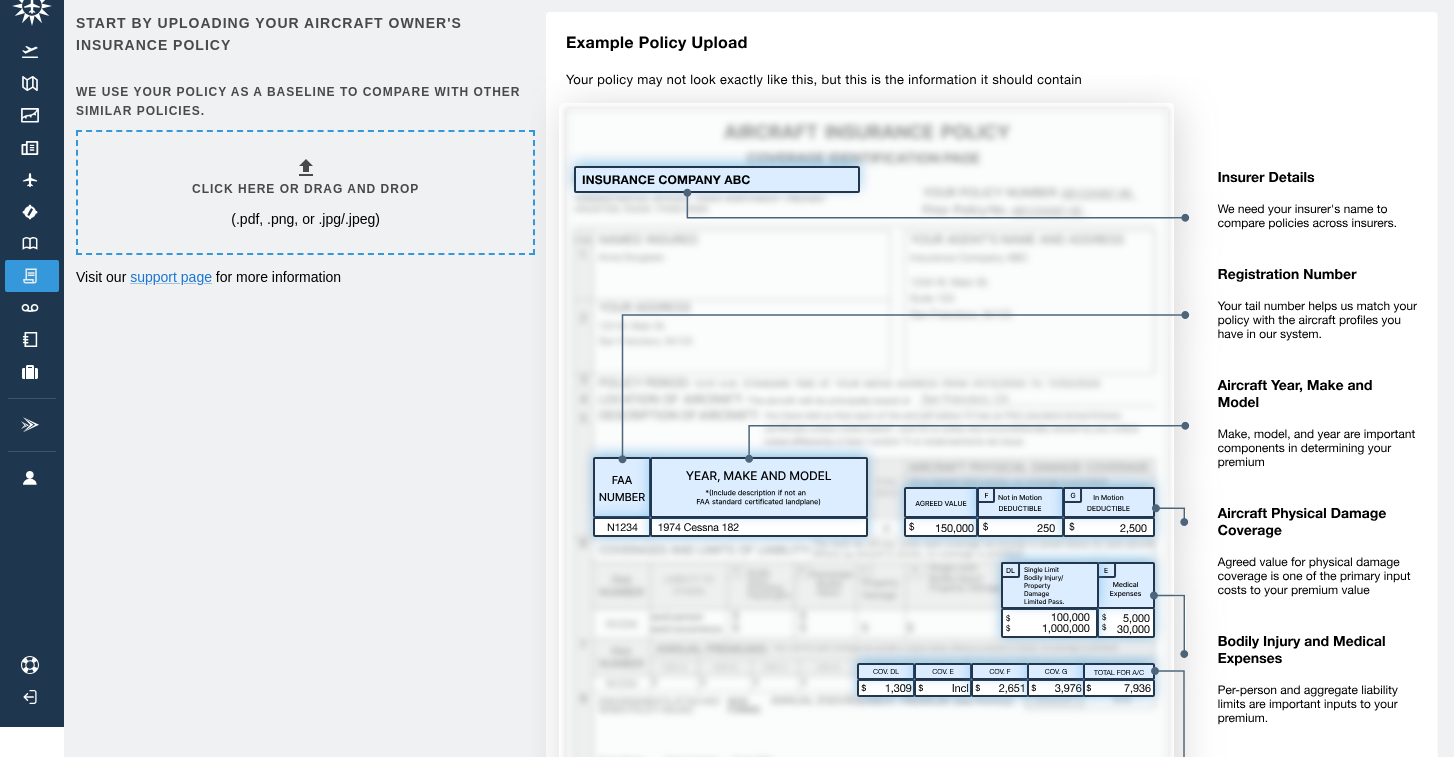 click on "Click here or drag and drop (.pdf, .png, or .jpg/.jpeg)" at bounding box center (305, 192) 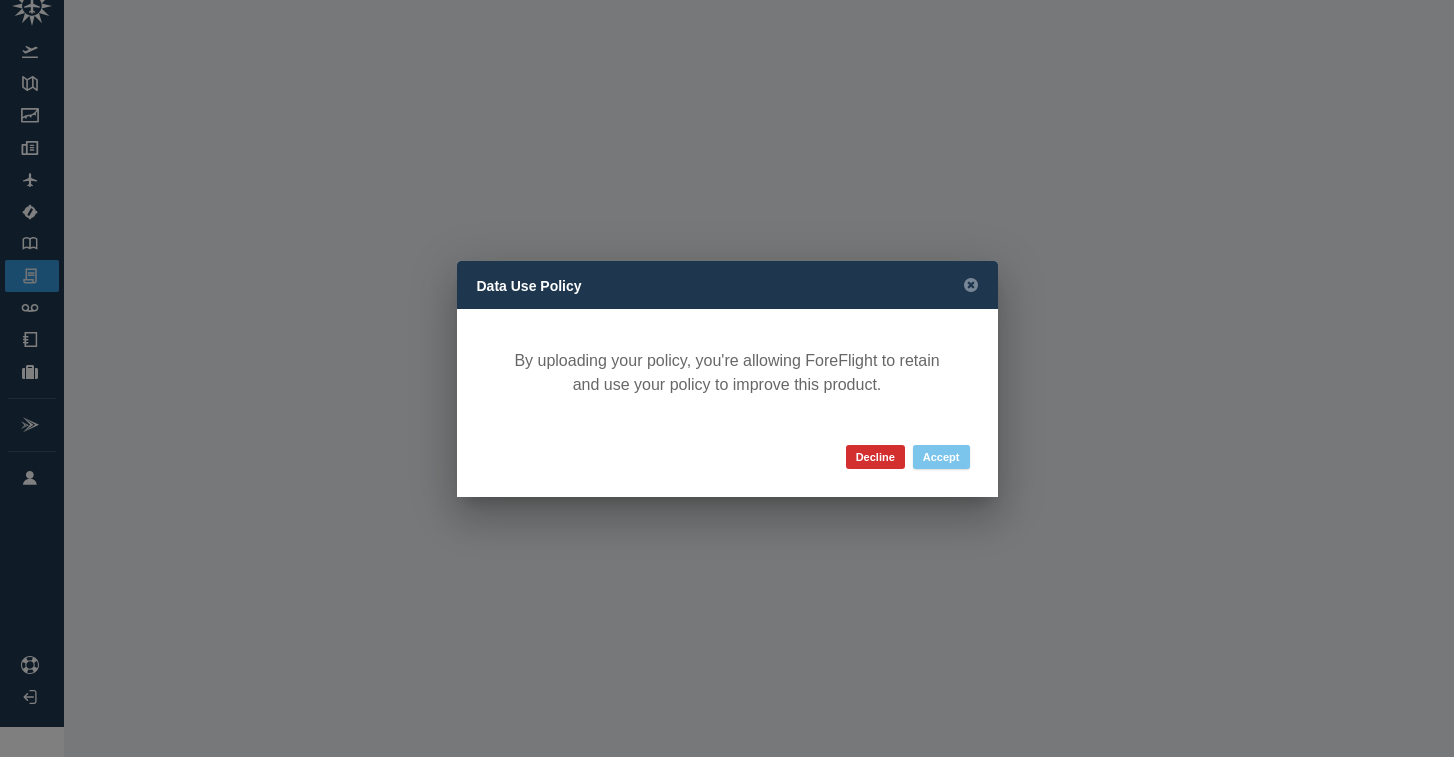 click on "Accept" at bounding box center (941, 457) 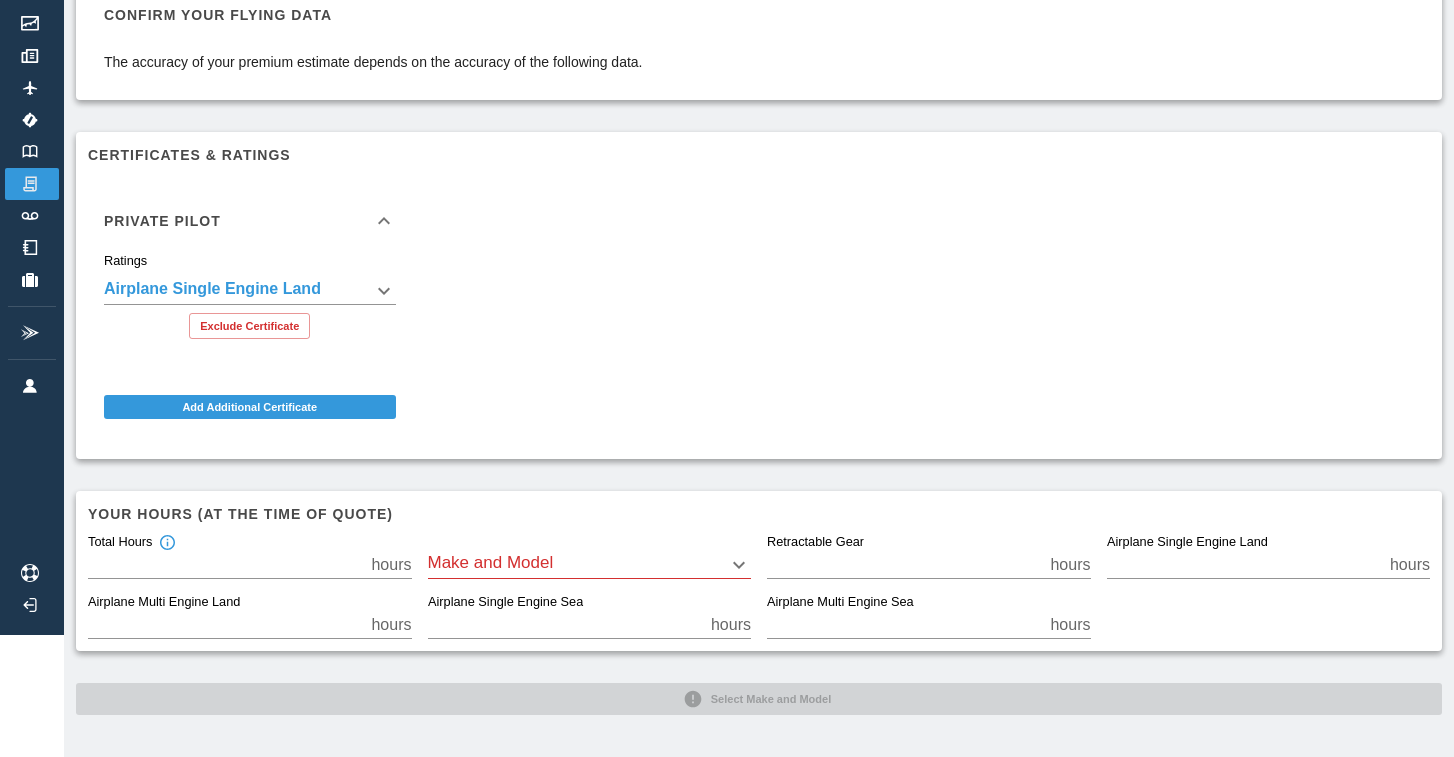 scroll, scrollTop: 121, scrollLeft: 0, axis: vertical 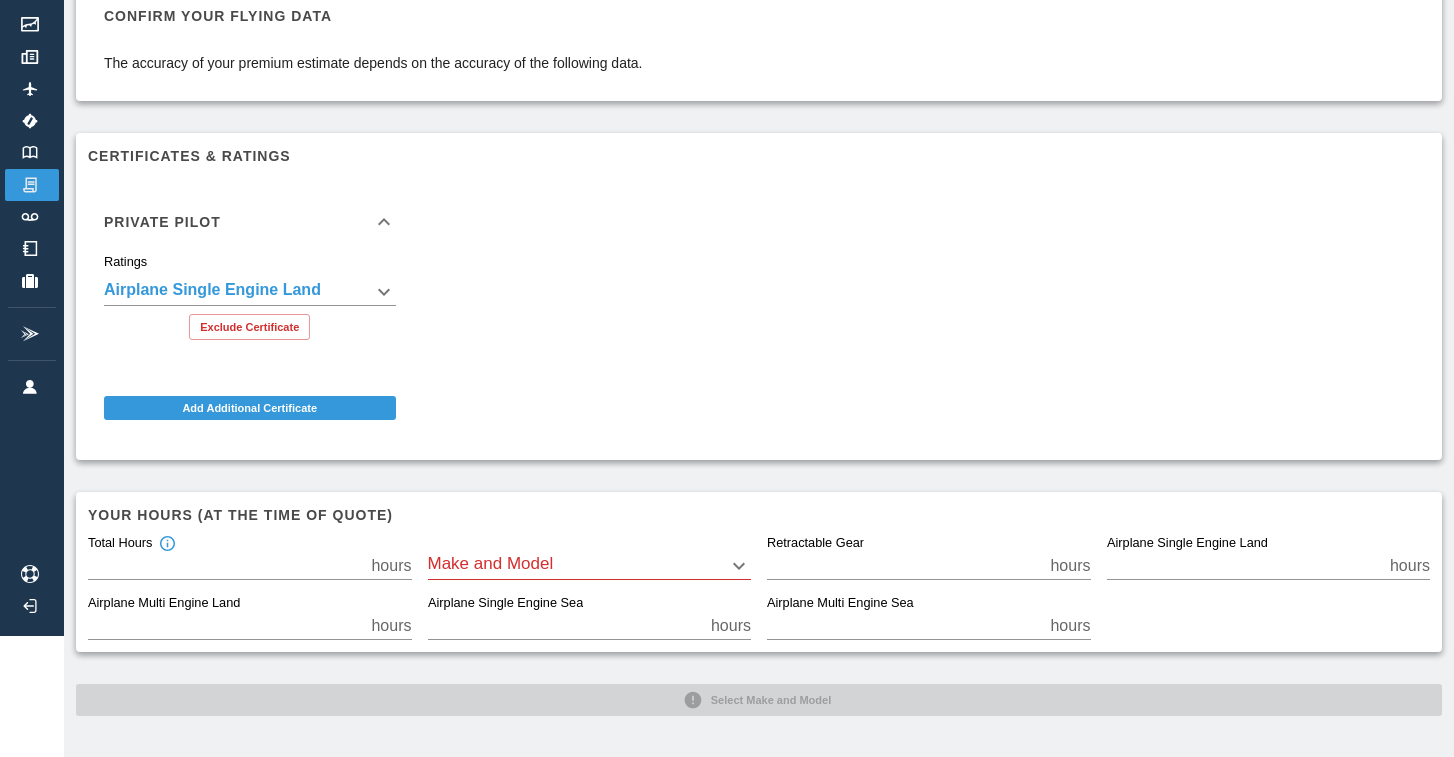 click on "**********" at bounding box center (727, 257) 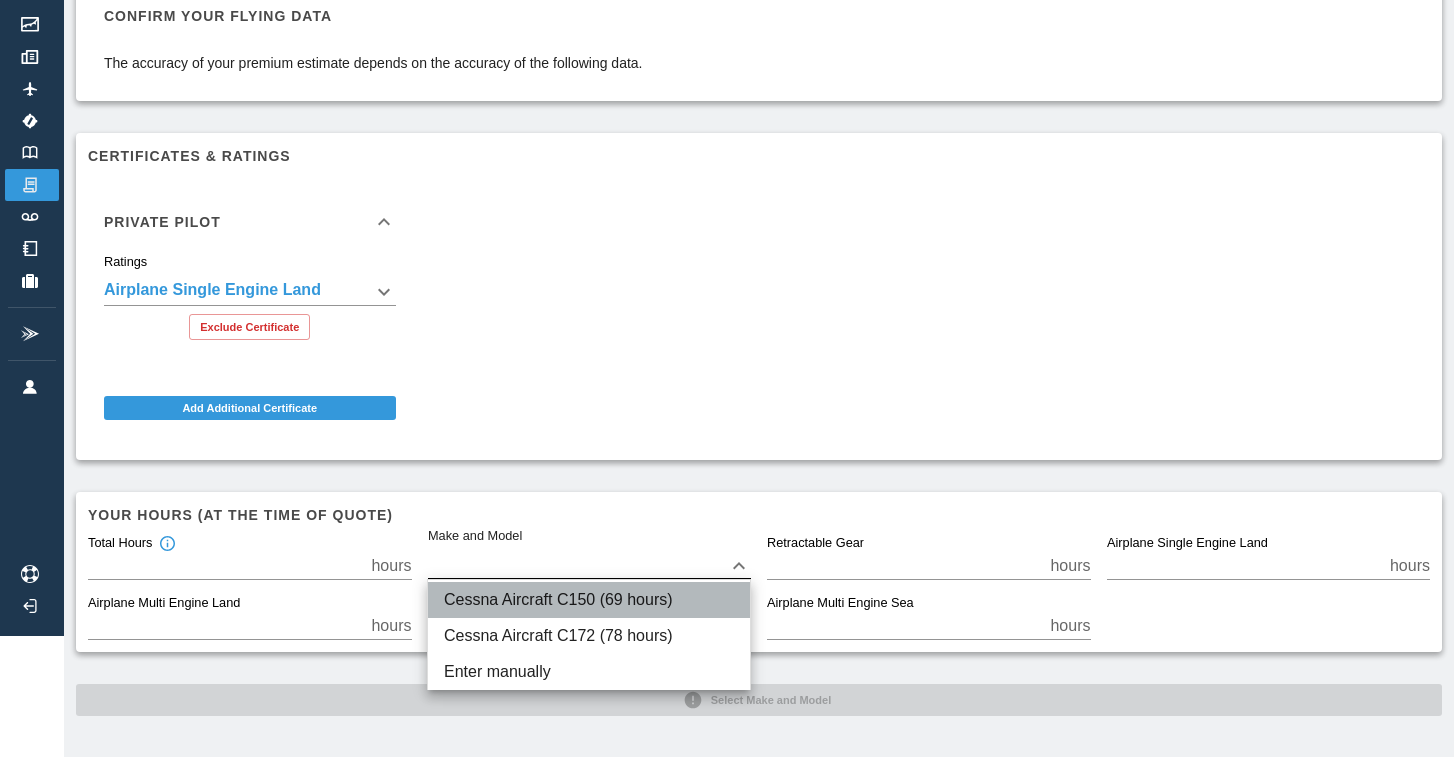 click on "Cessna Aircraft C150 (69 hours)" at bounding box center [589, 600] 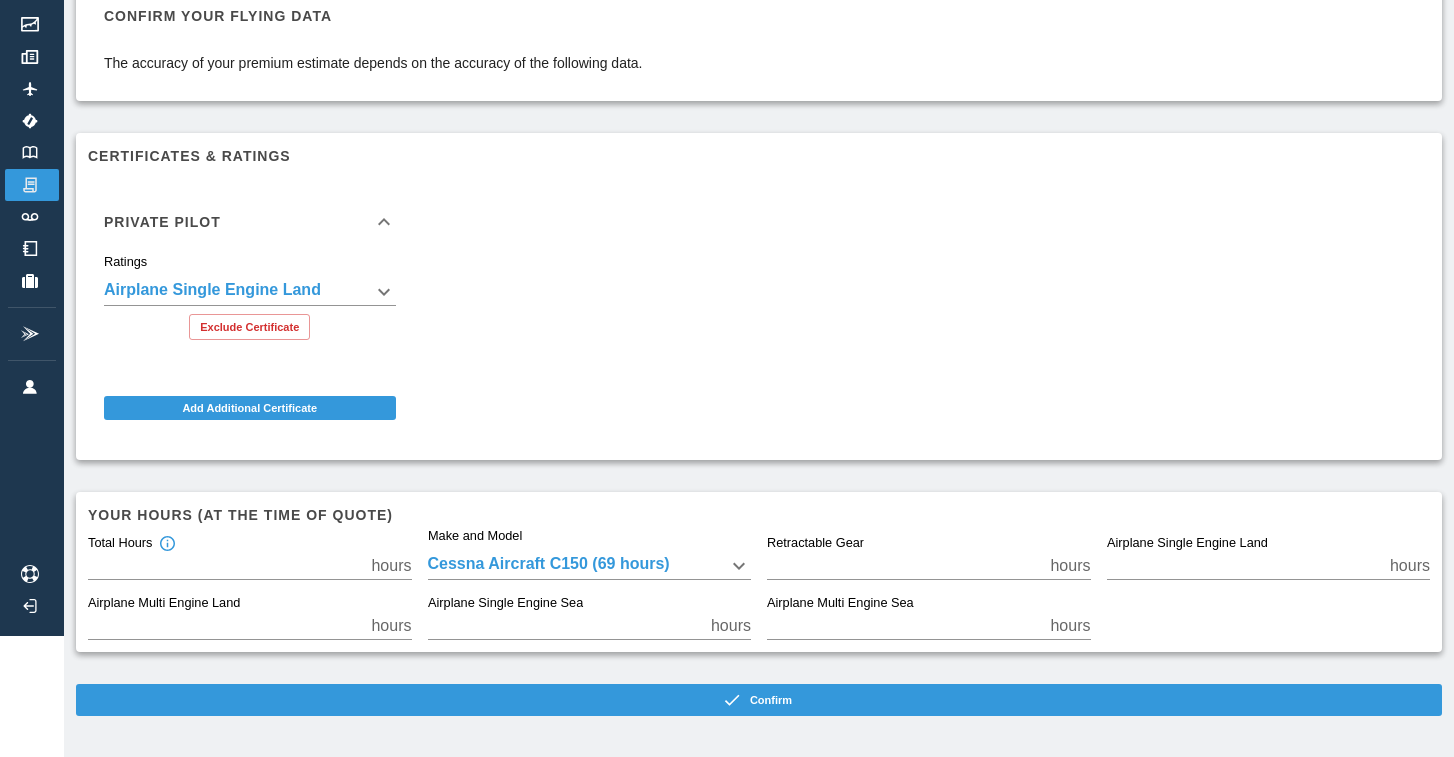 click on "**********" at bounding box center (759, 318) 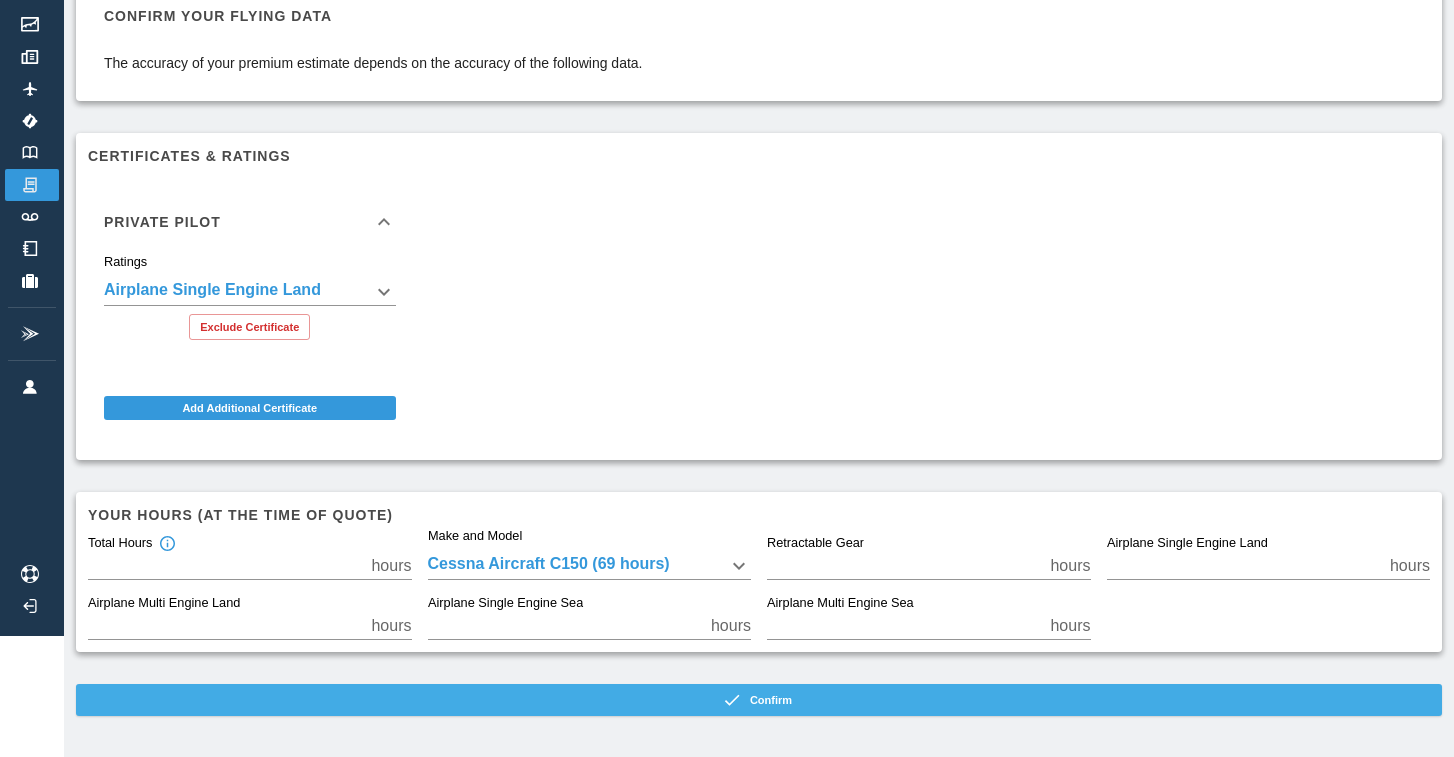 click on "Confirm" at bounding box center [759, 700] 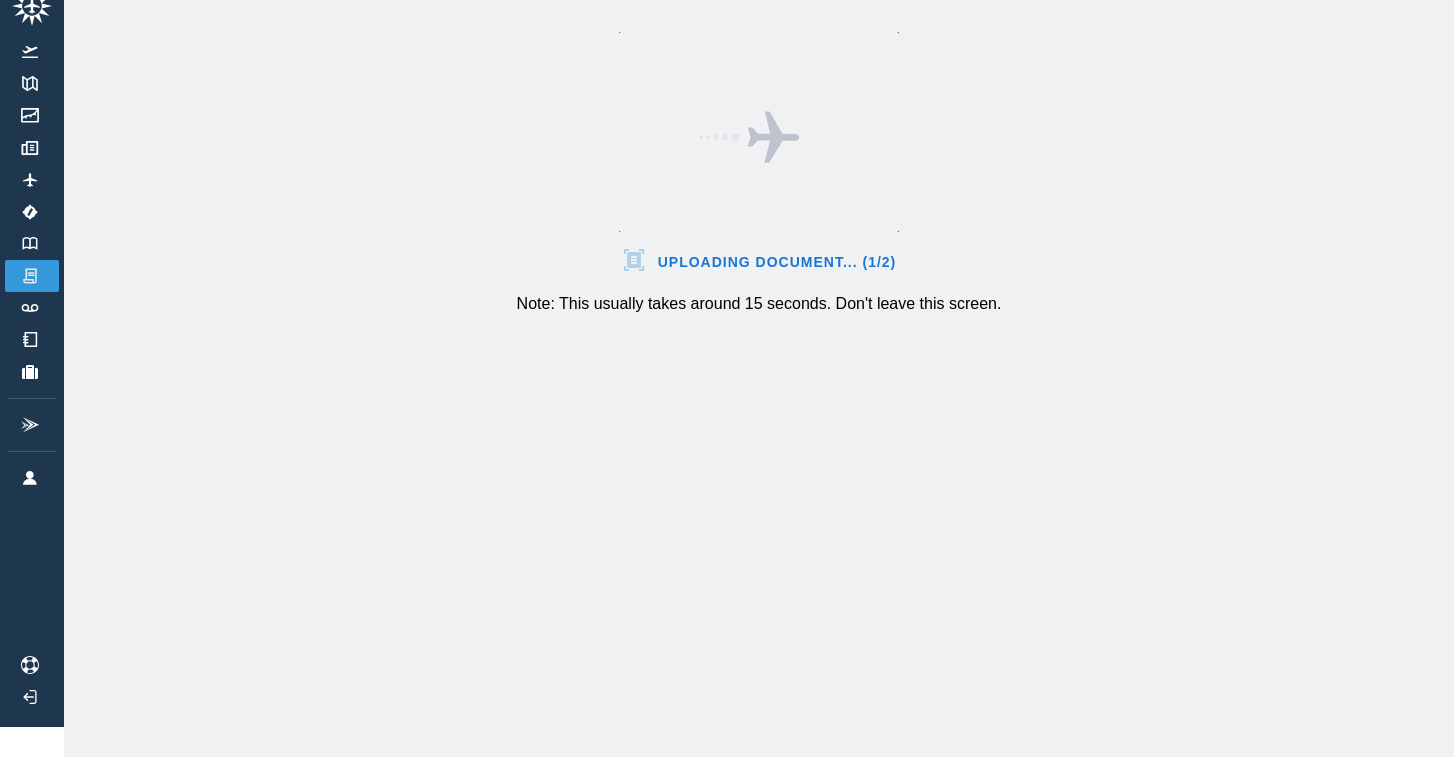 scroll, scrollTop: 30, scrollLeft: 0, axis: vertical 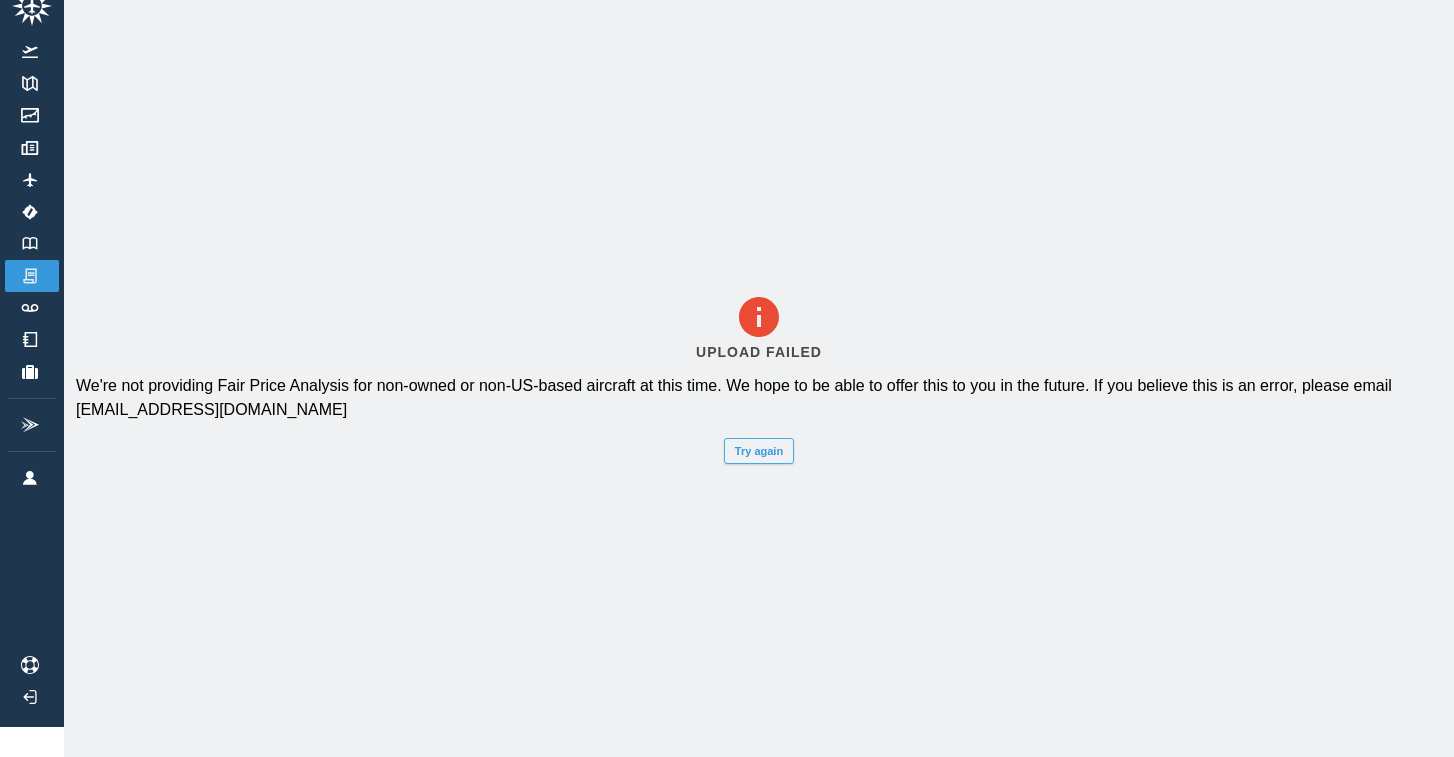 click on "Try again" at bounding box center (759, 451) 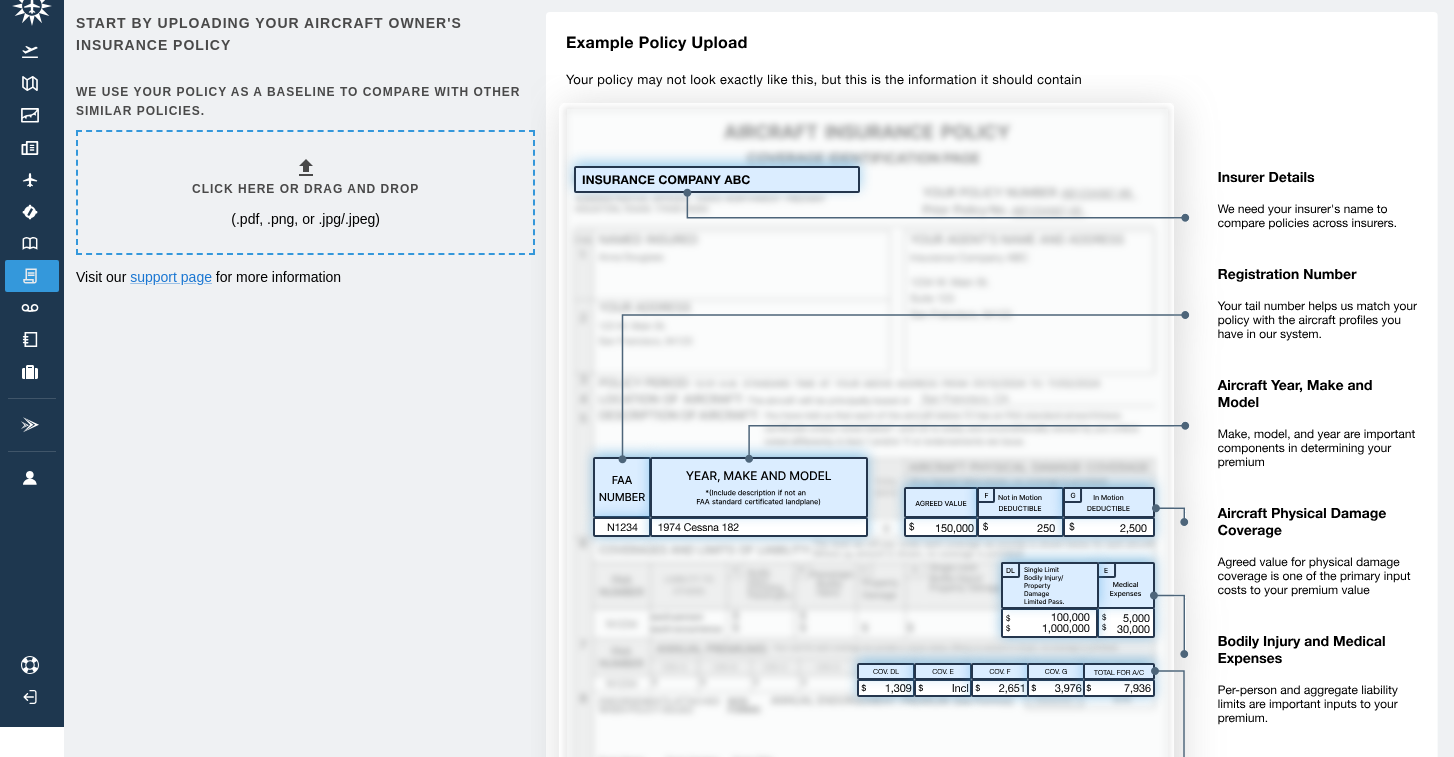 click on "Click here or drag and drop" at bounding box center [305, 189] 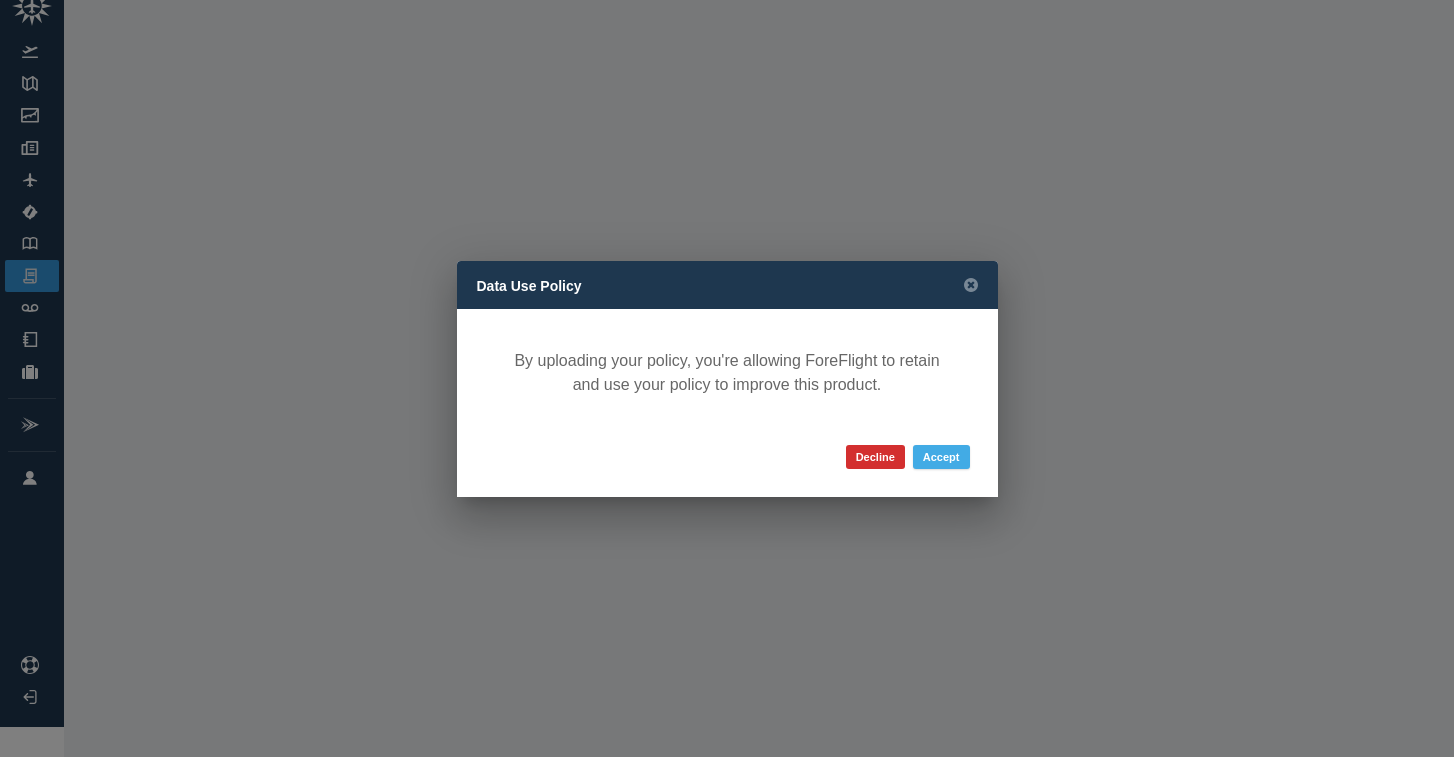 click on "Accept" at bounding box center (941, 457) 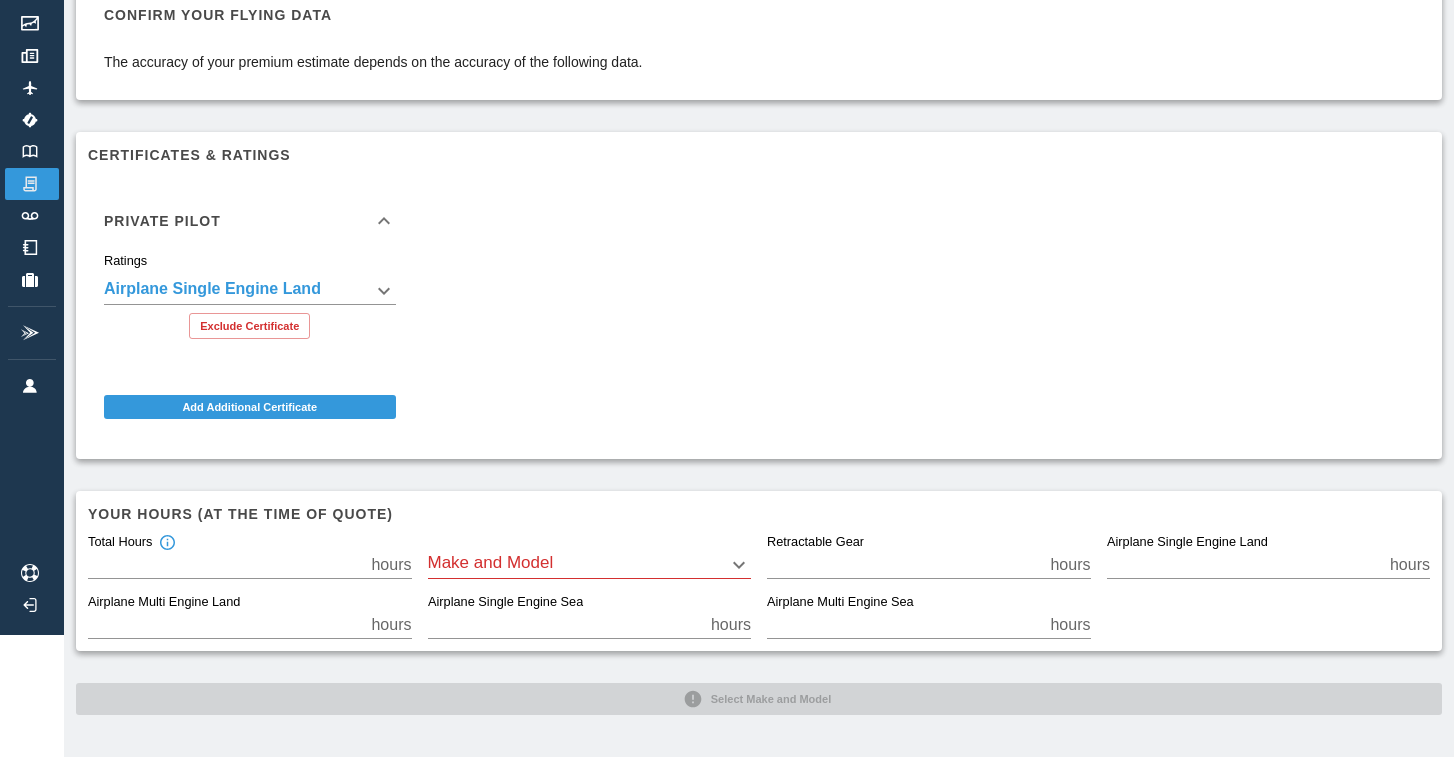 scroll, scrollTop: 121, scrollLeft: 0, axis: vertical 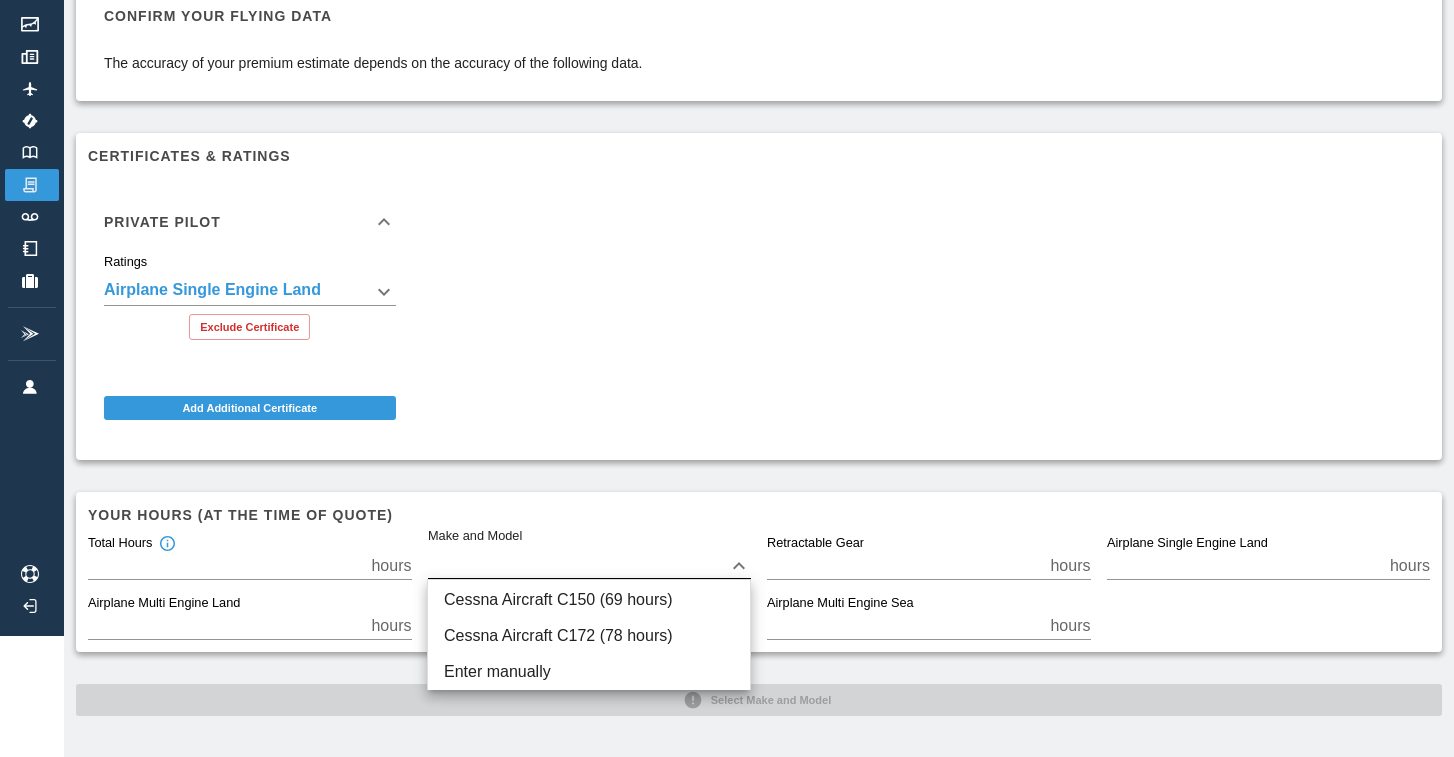 click on "**********" at bounding box center [727, 257] 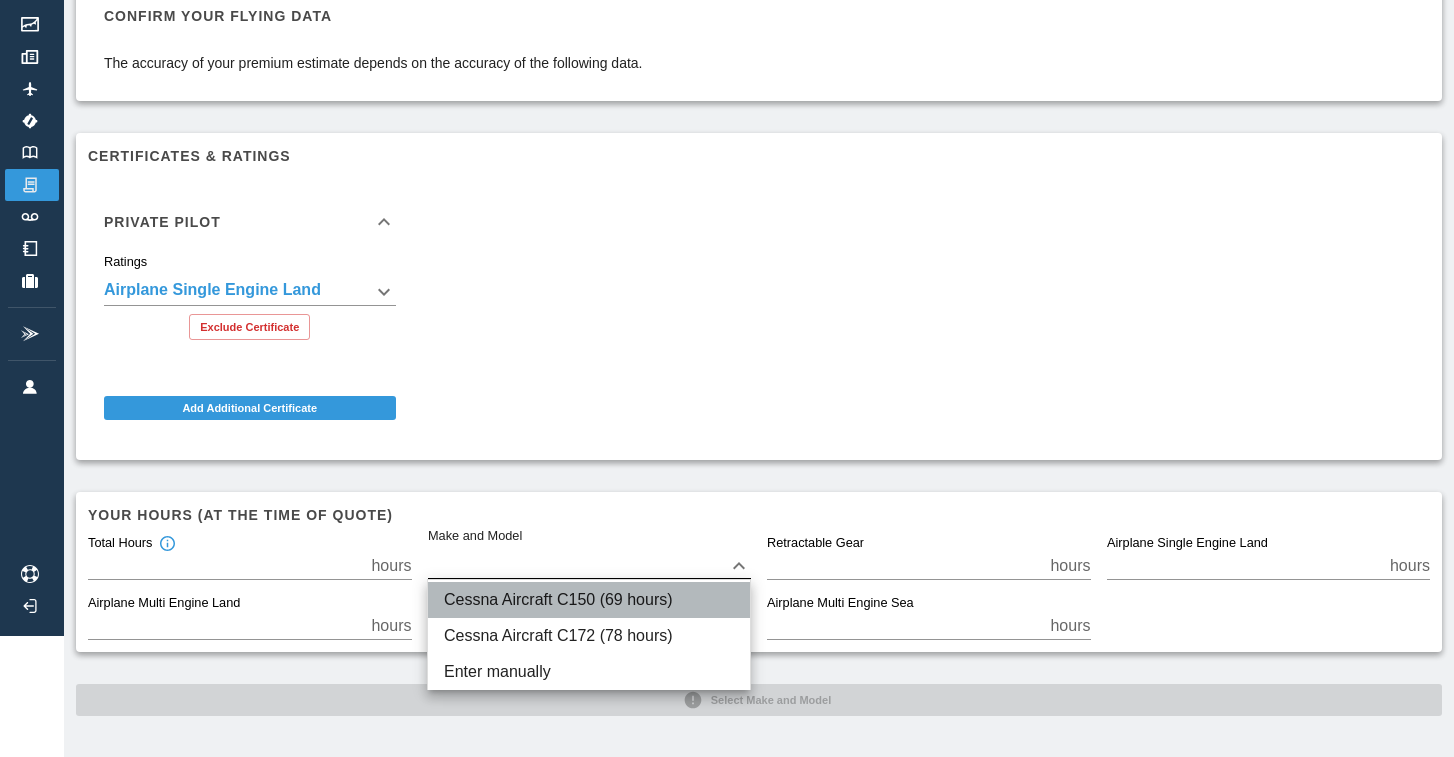 click on "Cessna Aircraft C150 (69 hours)" at bounding box center (589, 600) 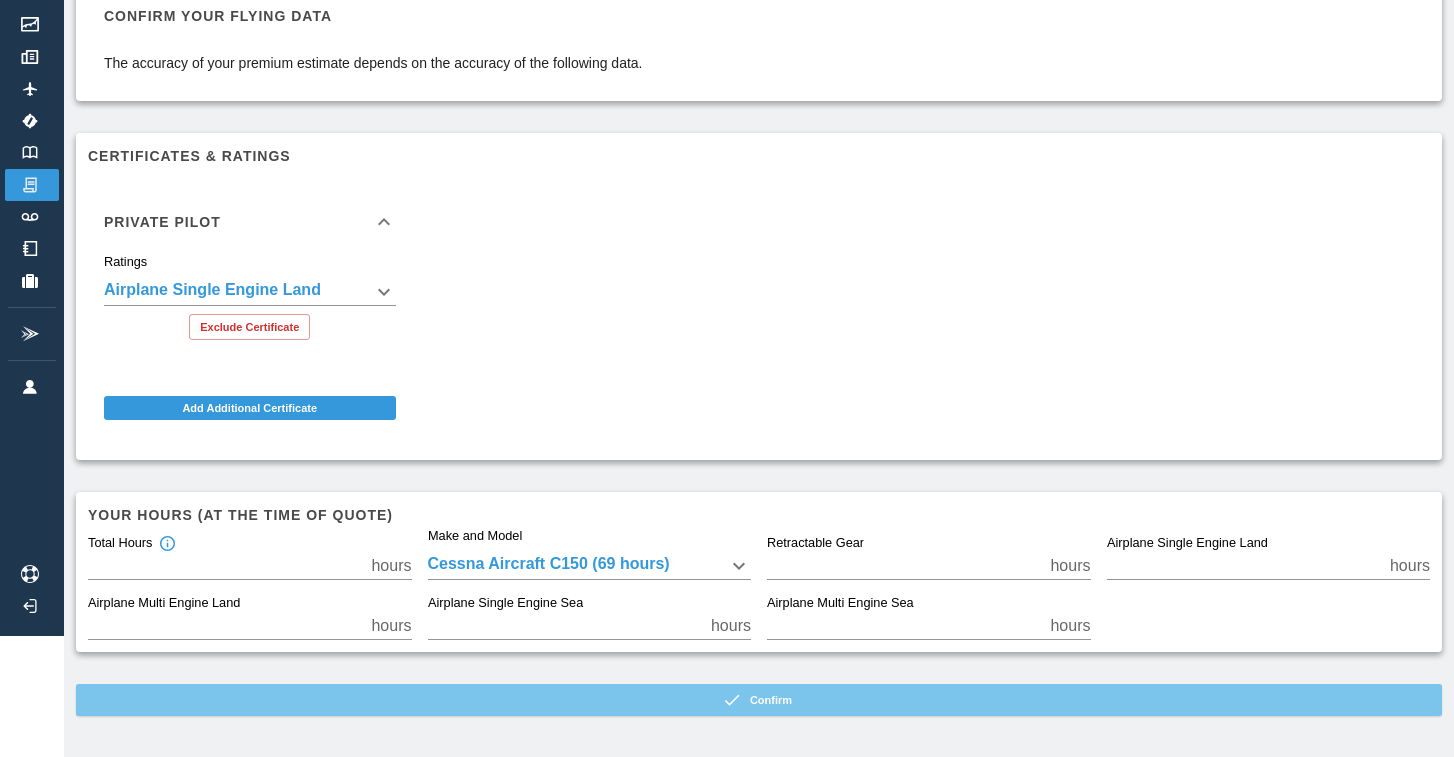 click on "Confirm" at bounding box center [759, 700] 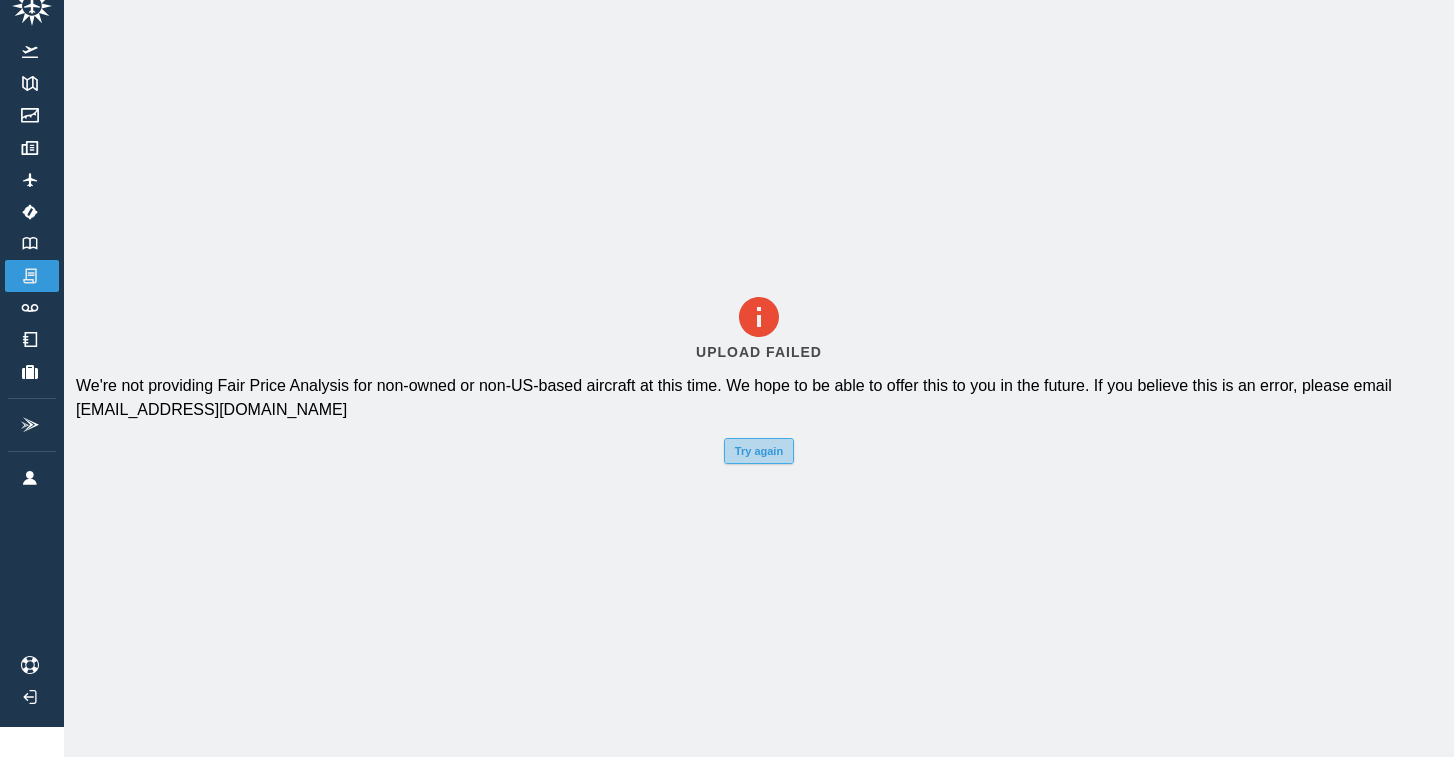 click on "Try again" at bounding box center (759, 451) 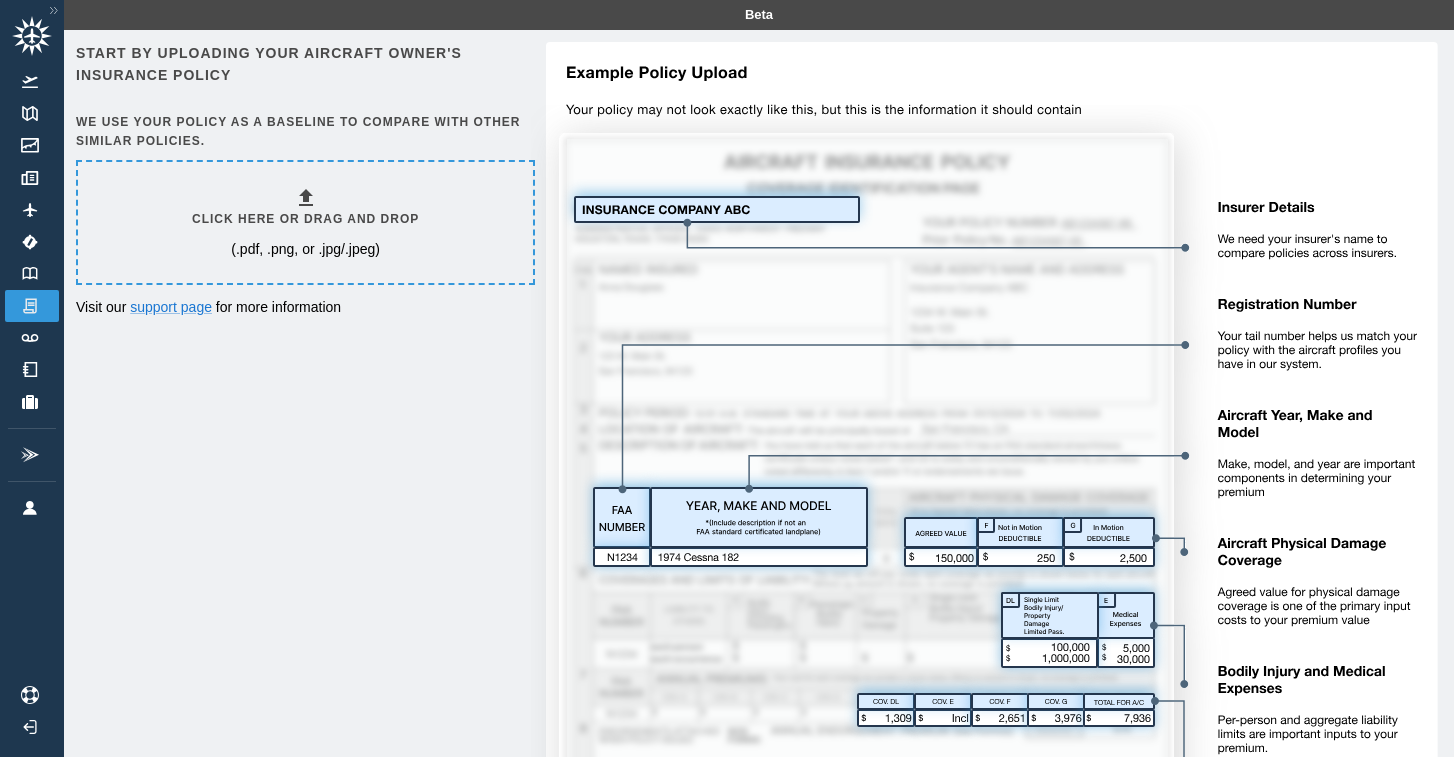 scroll, scrollTop: 0, scrollLeft: 0, axis: both 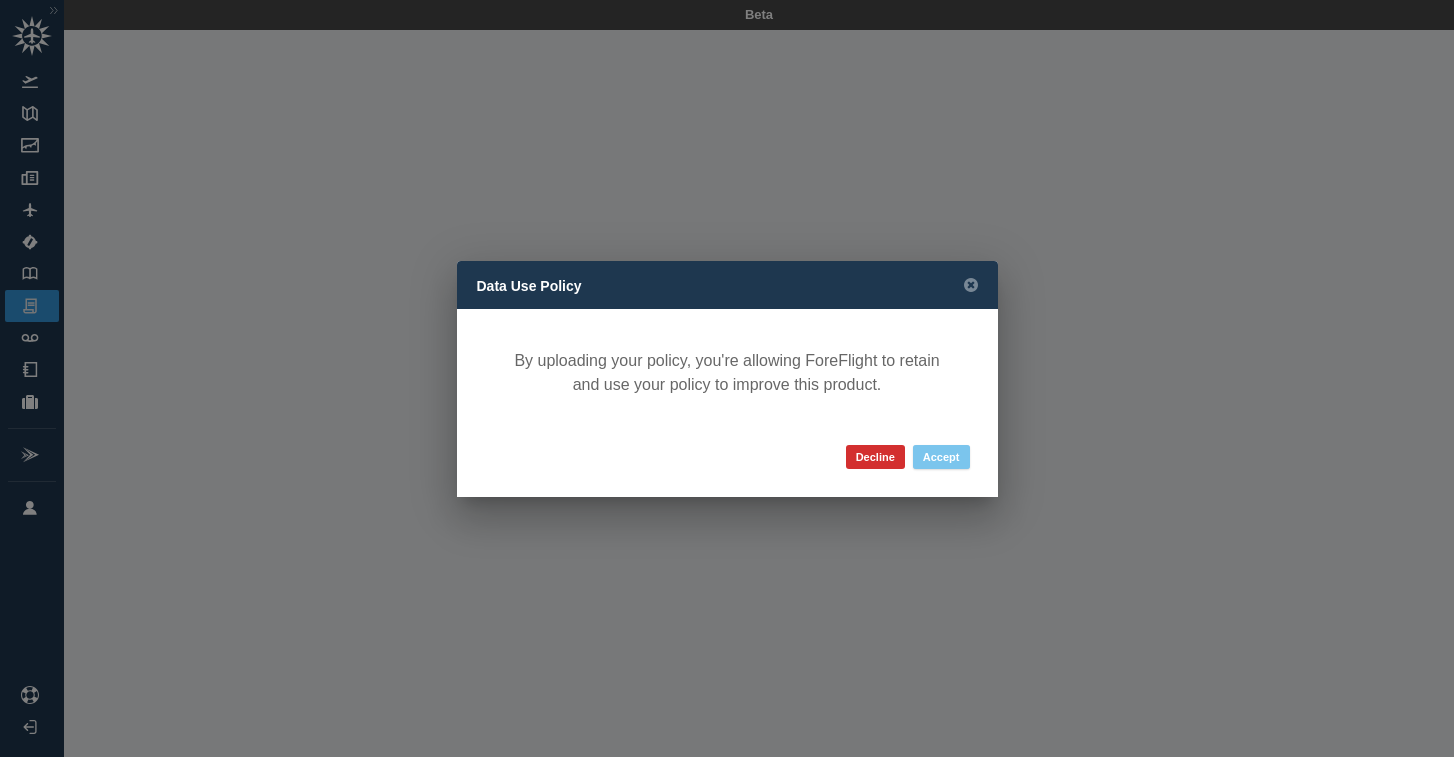 click on "Accept" at bounding box center [941, 457] 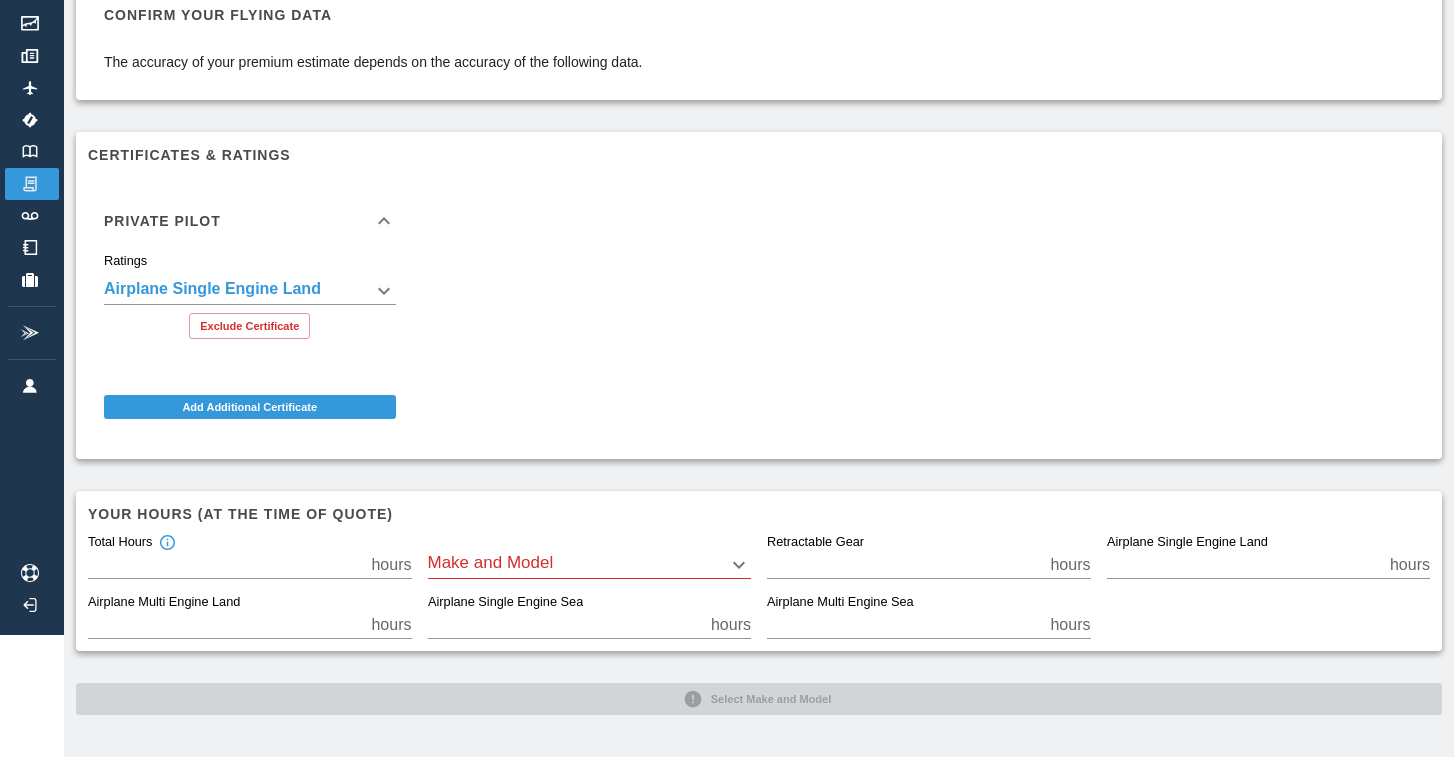 scroll, scrollTop: 121, scrollLeft: 0, axis: vertical 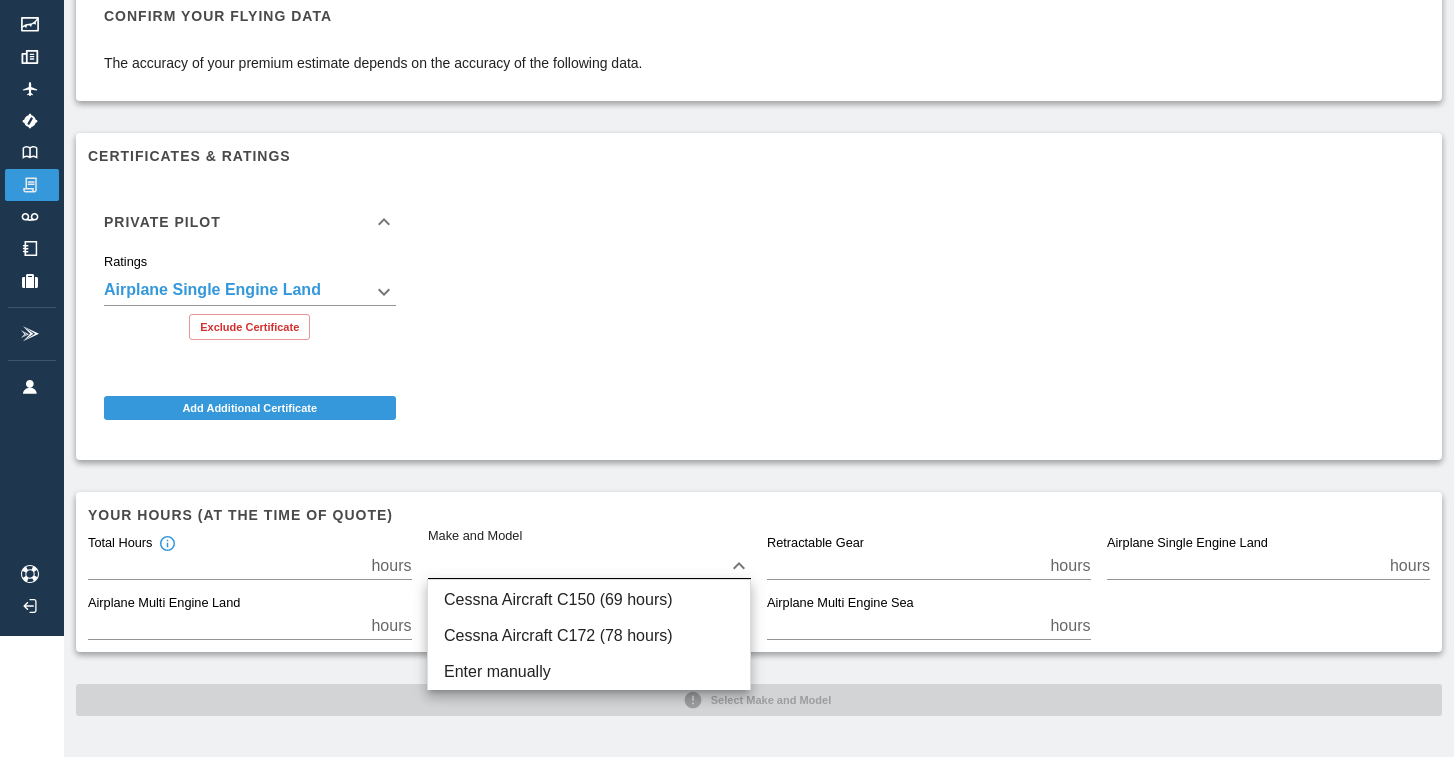 click on "**********" at bounding box center [727, 257] 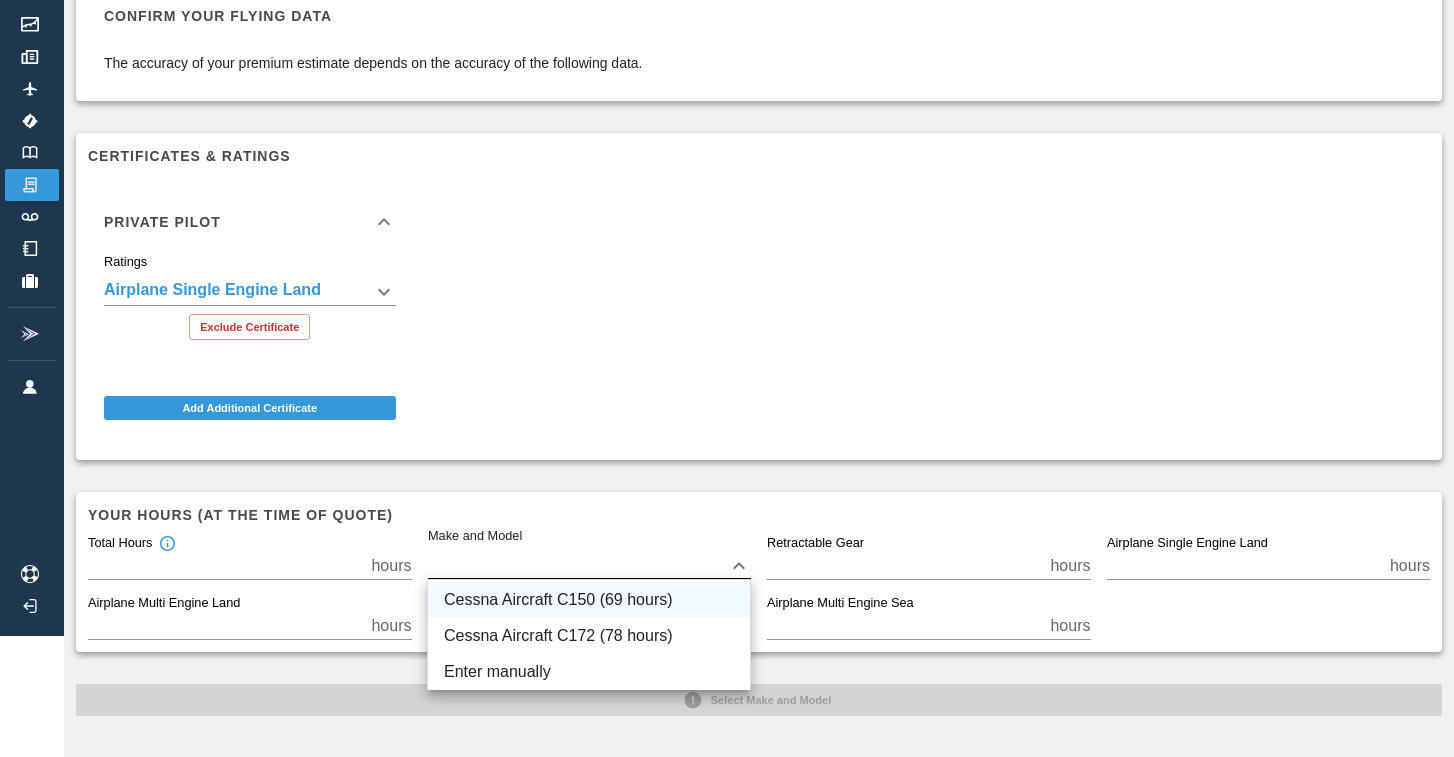 click on "Cessna Aircraft C150 (69 hours)" at bounding box center (589, 600) 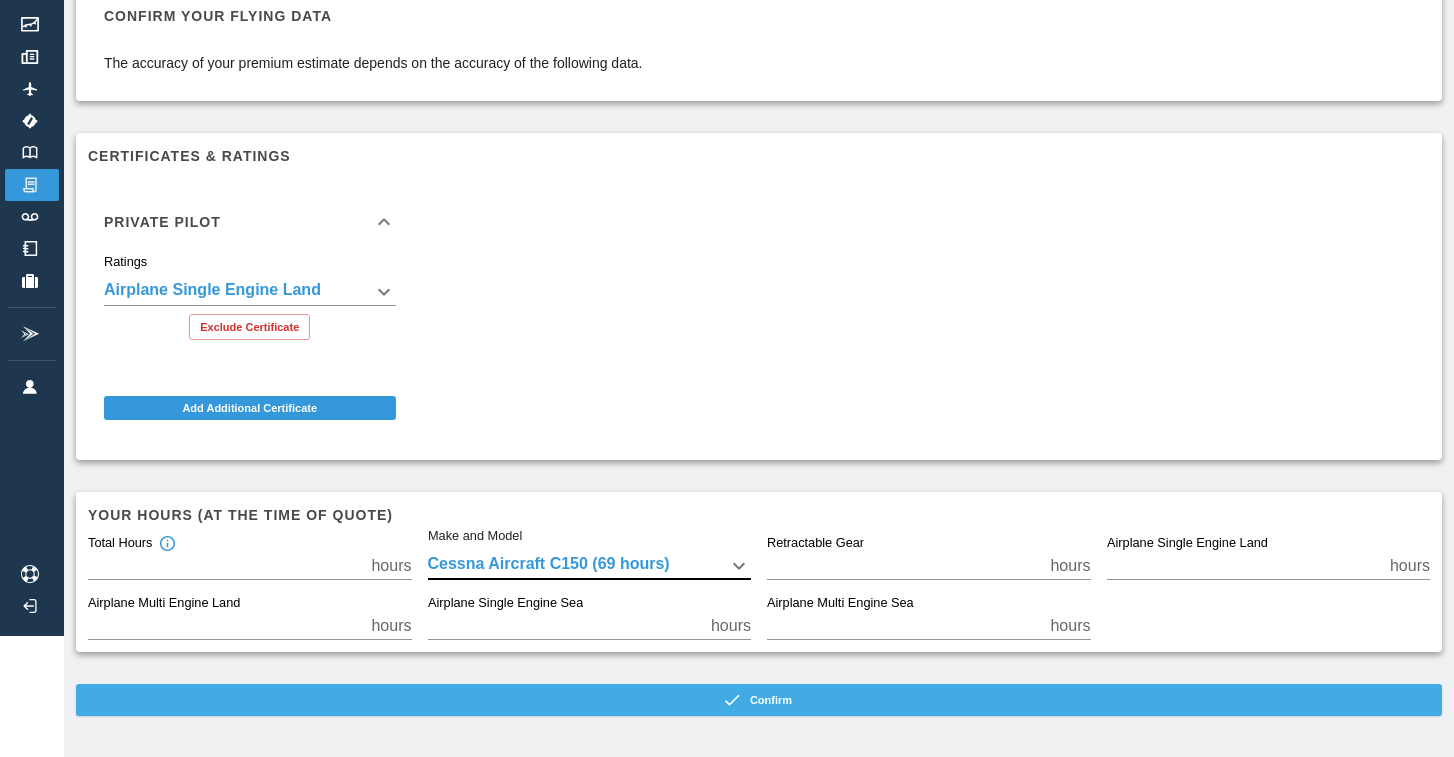 click on "Confirm" at bounding box center [759, 700] 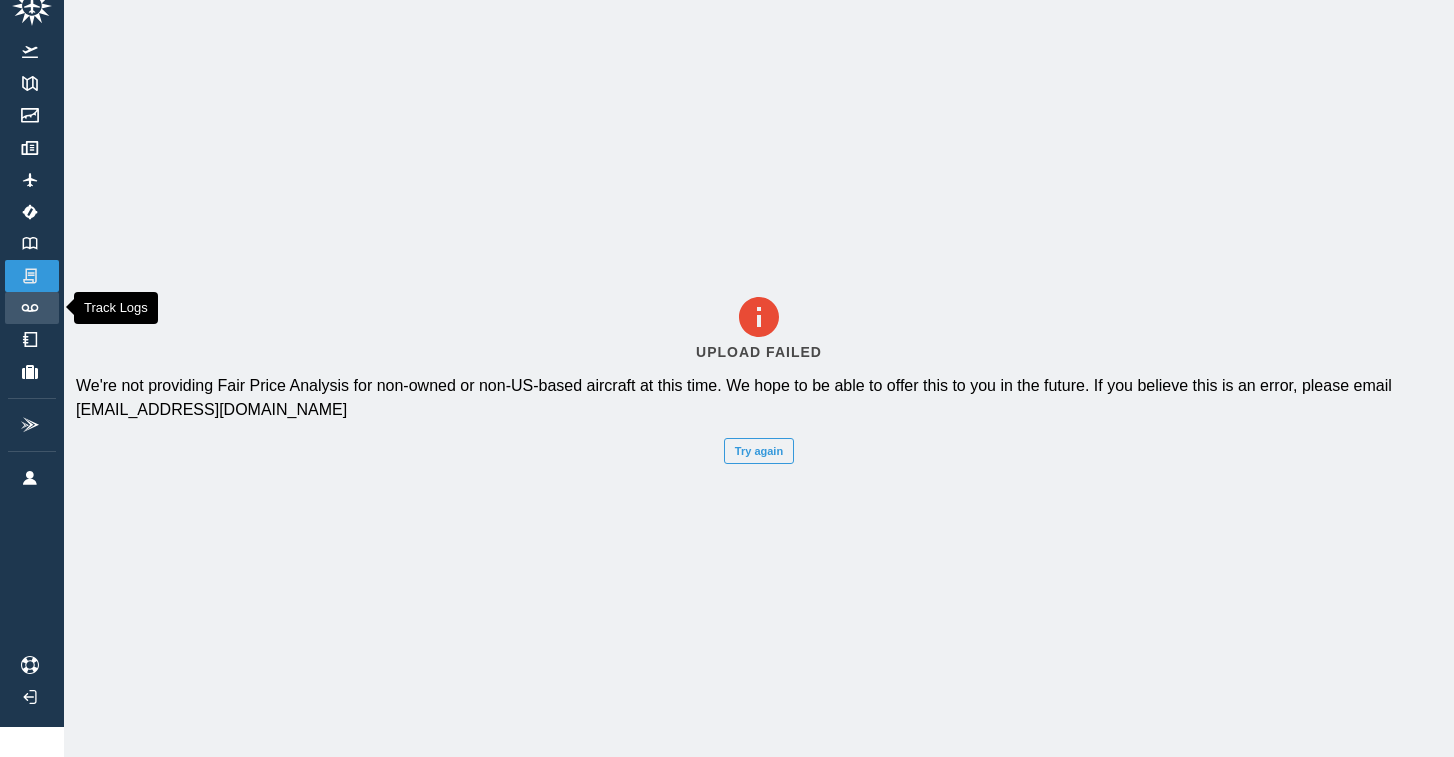 click on "Track Logs" at bounding box center (32, 308) 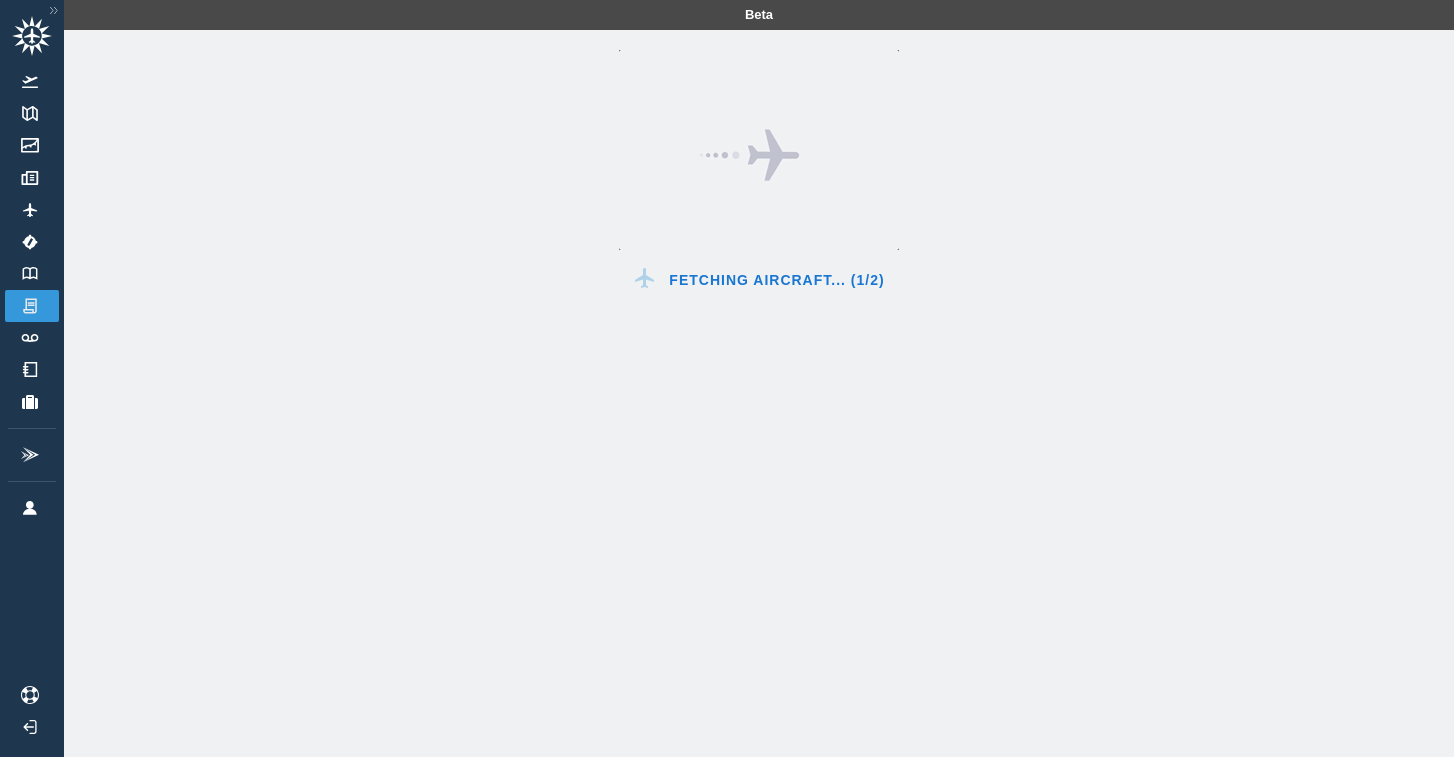 scroll, scrollTop: 0, scrollLeft: 0, axis: both 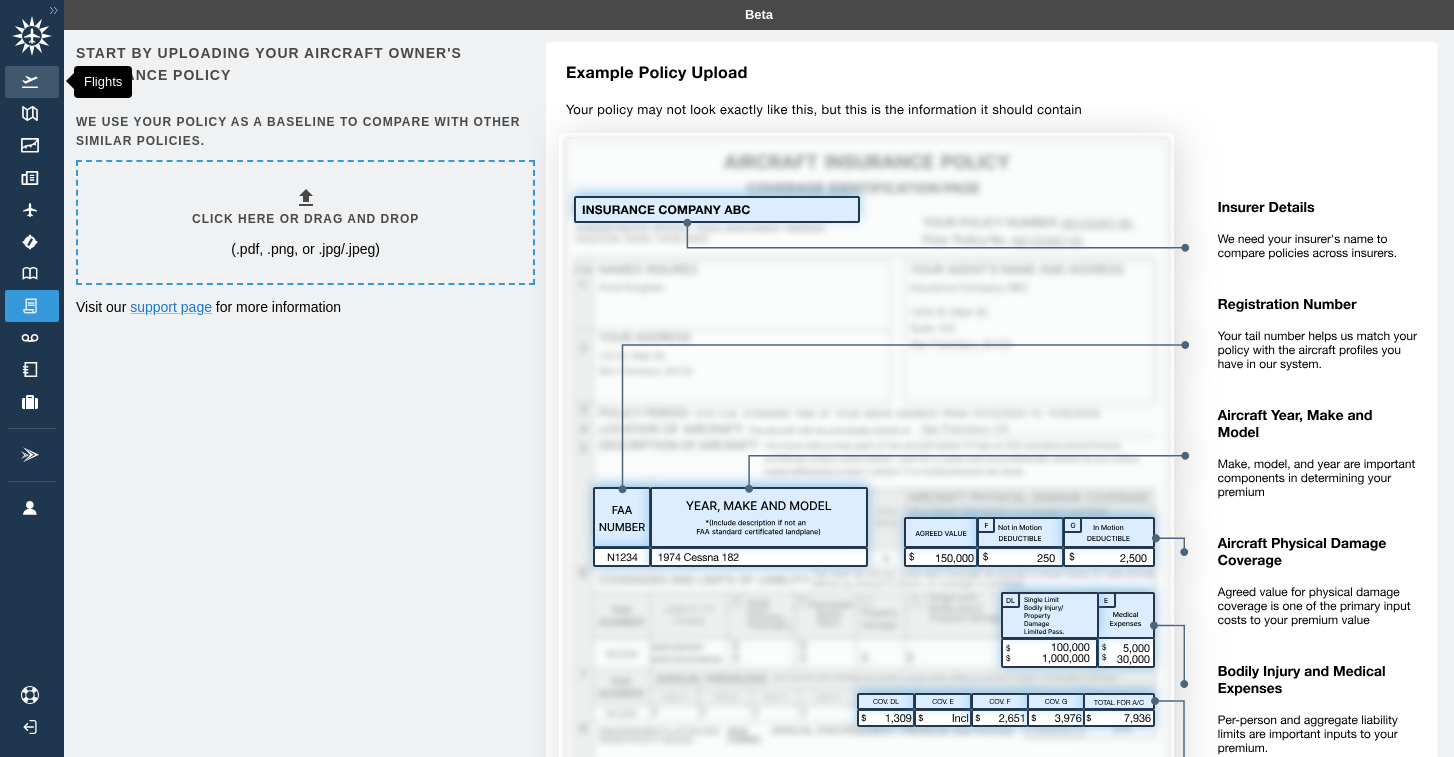 click on "Flights" at bounding box center [32, 82] 